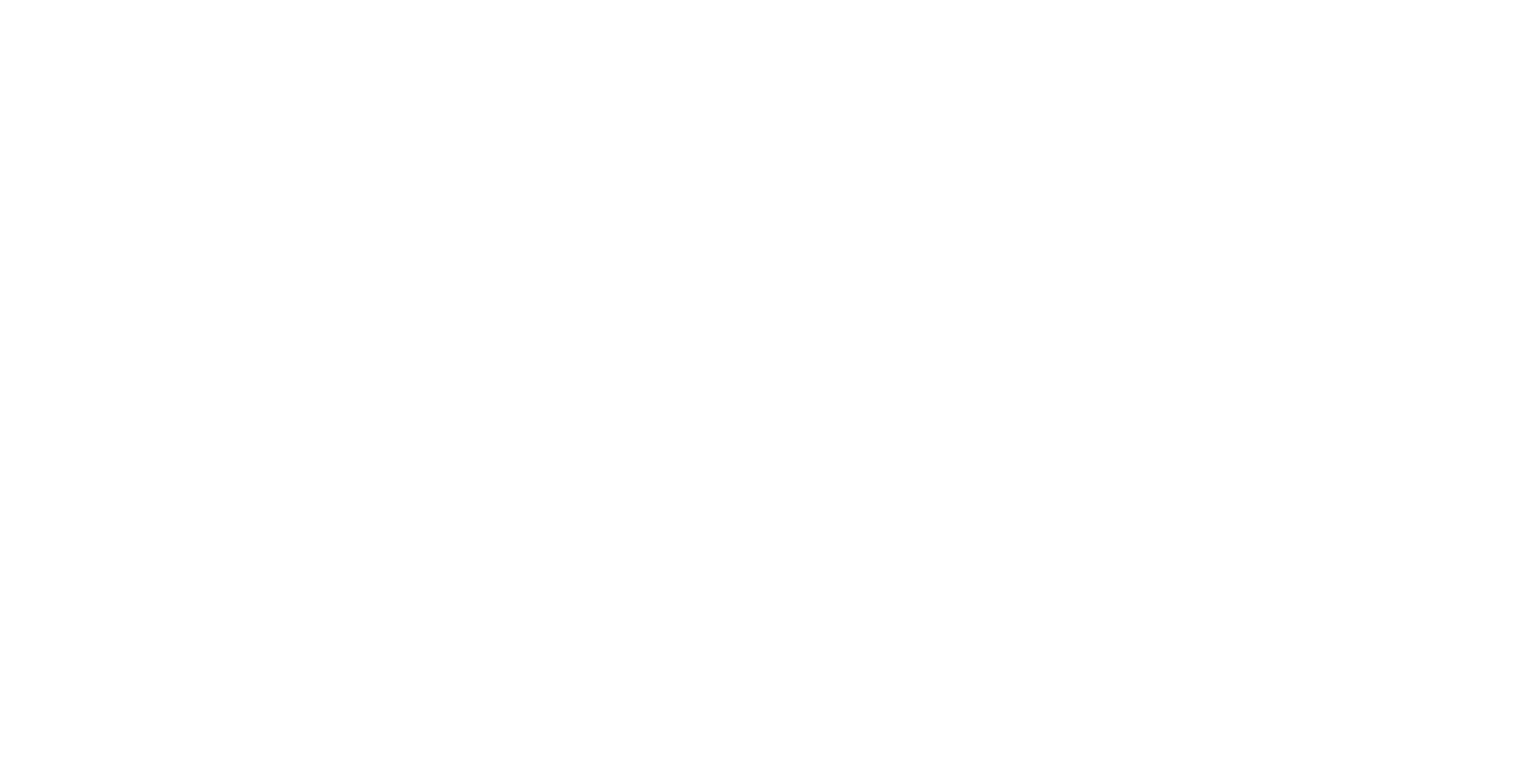 scroll, scrollTop: 0, scrollLeft: 0, axis: both 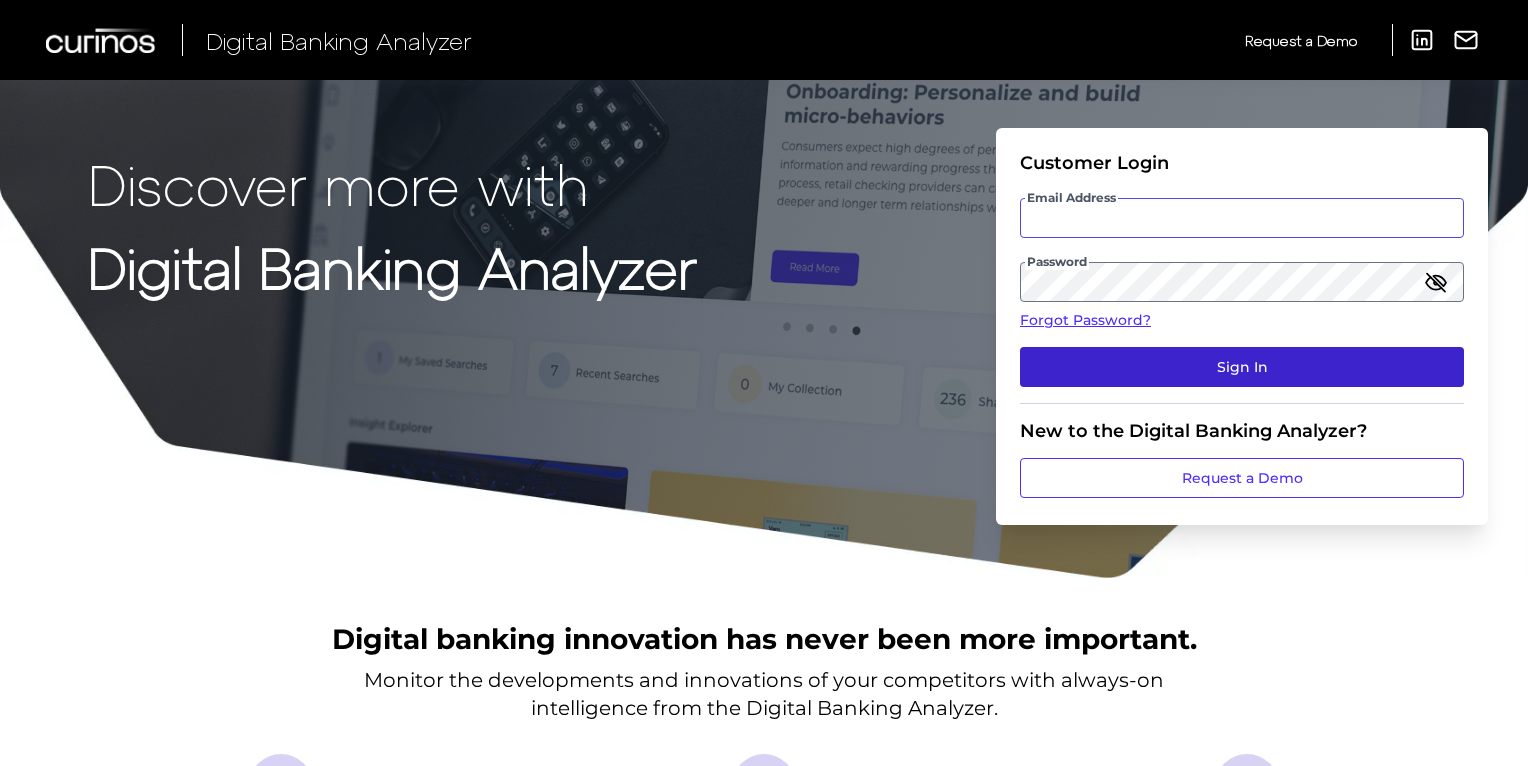 type on "[EMAIL]" 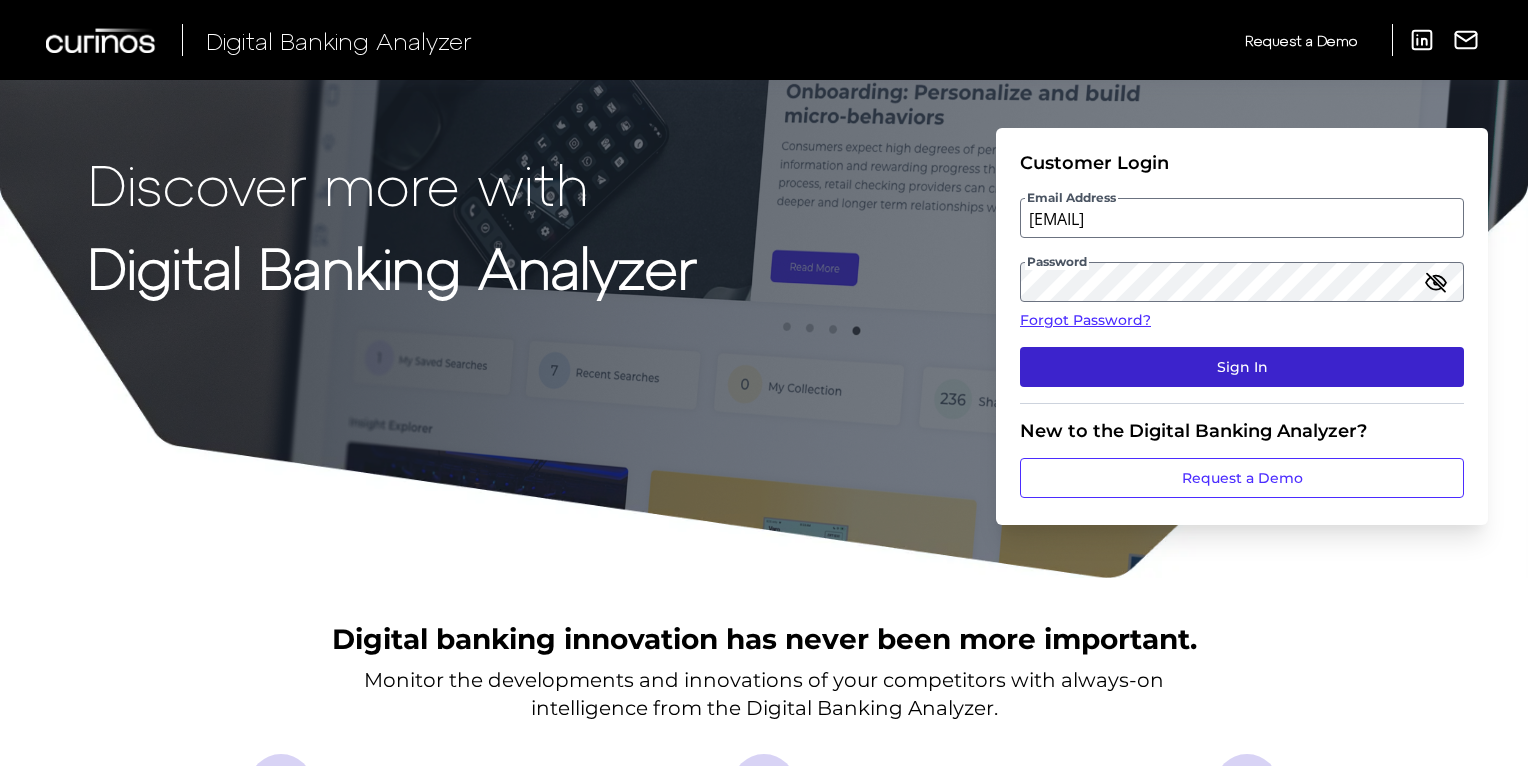 click on "Sign In" at bounding box center [1242, 367] 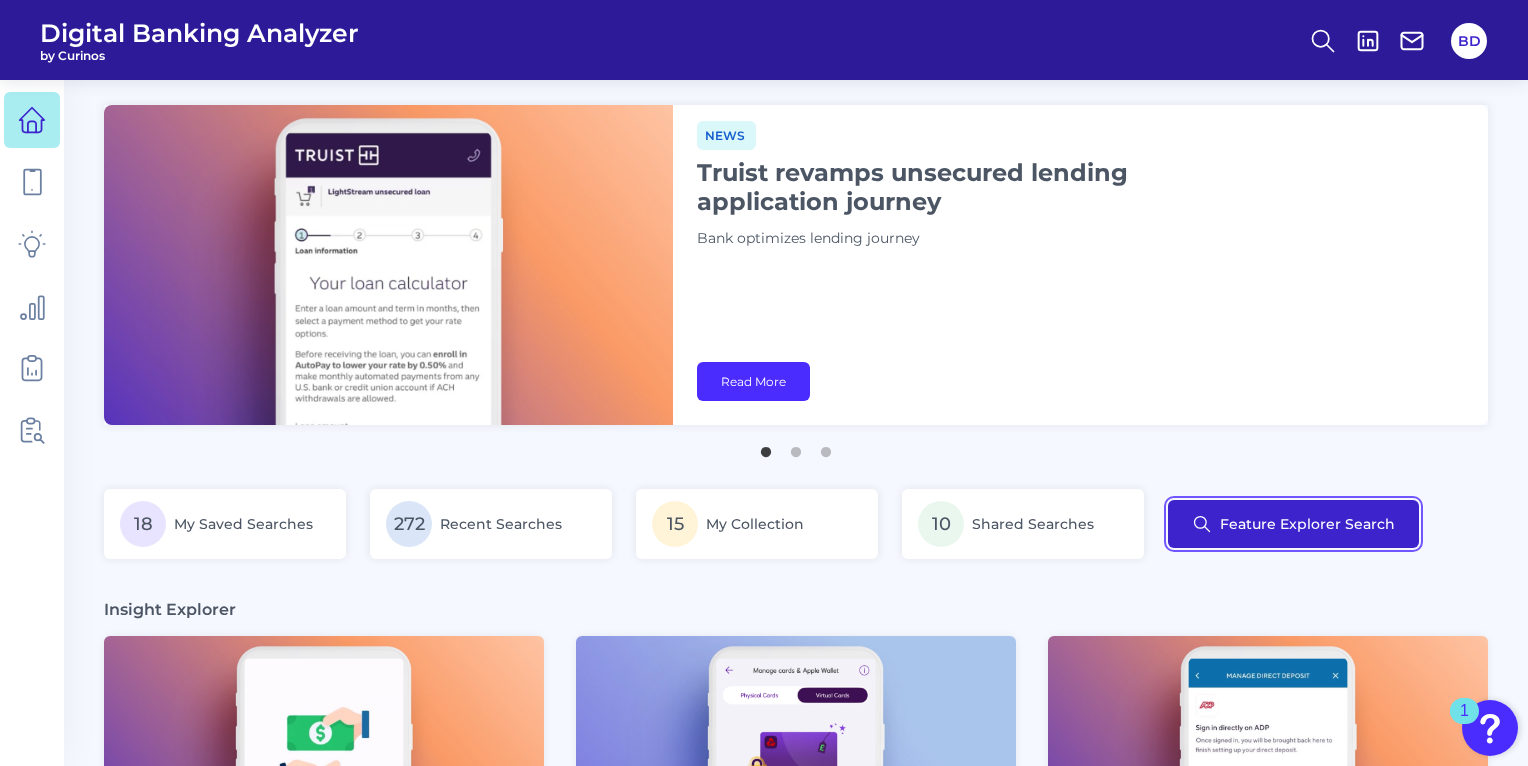click on "Feature Explorer Search" at bounding box center (1293, 524) 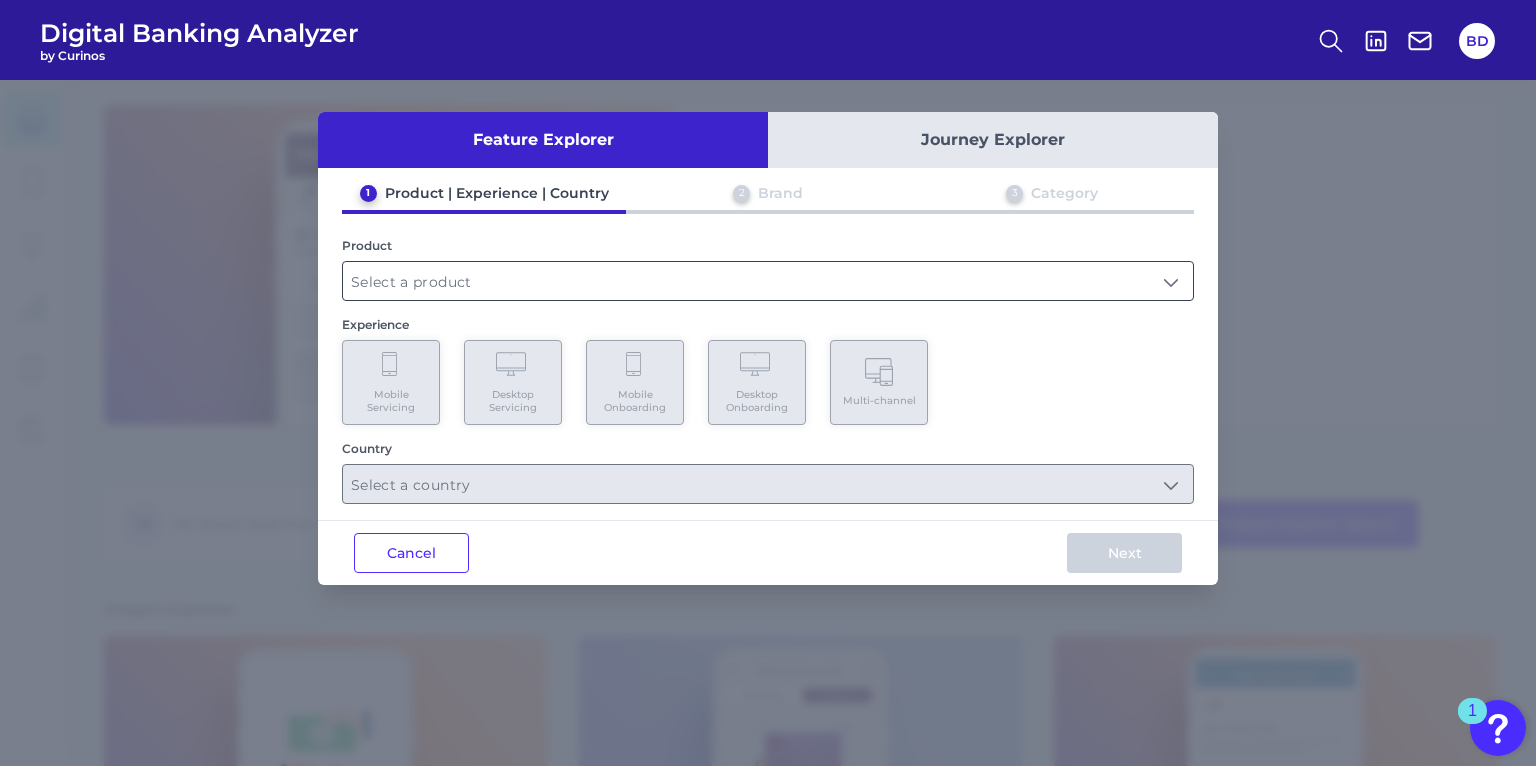 click at bounding box center [768, 281] 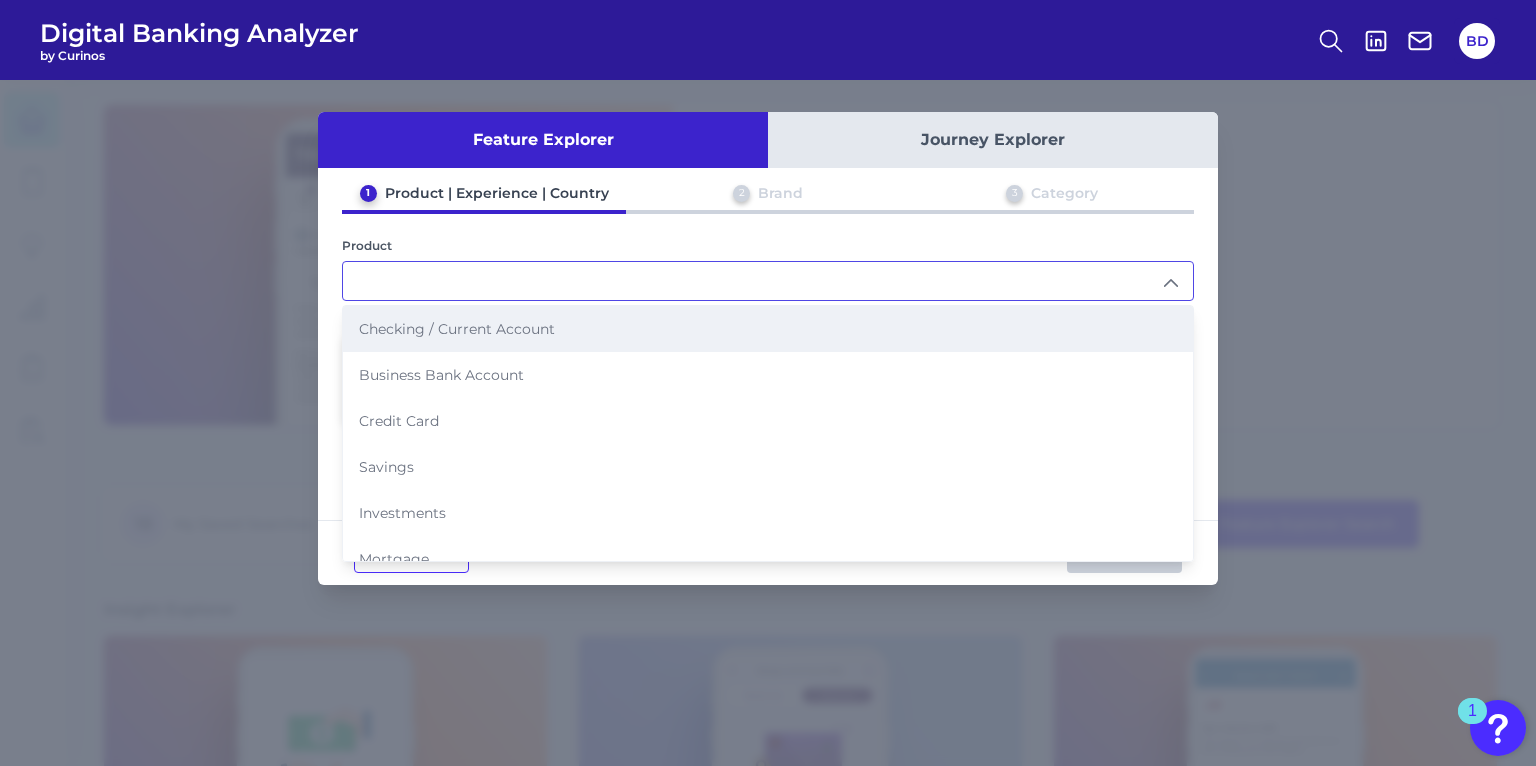click on "Checking / Current Account" at bounding box center (457, 329) 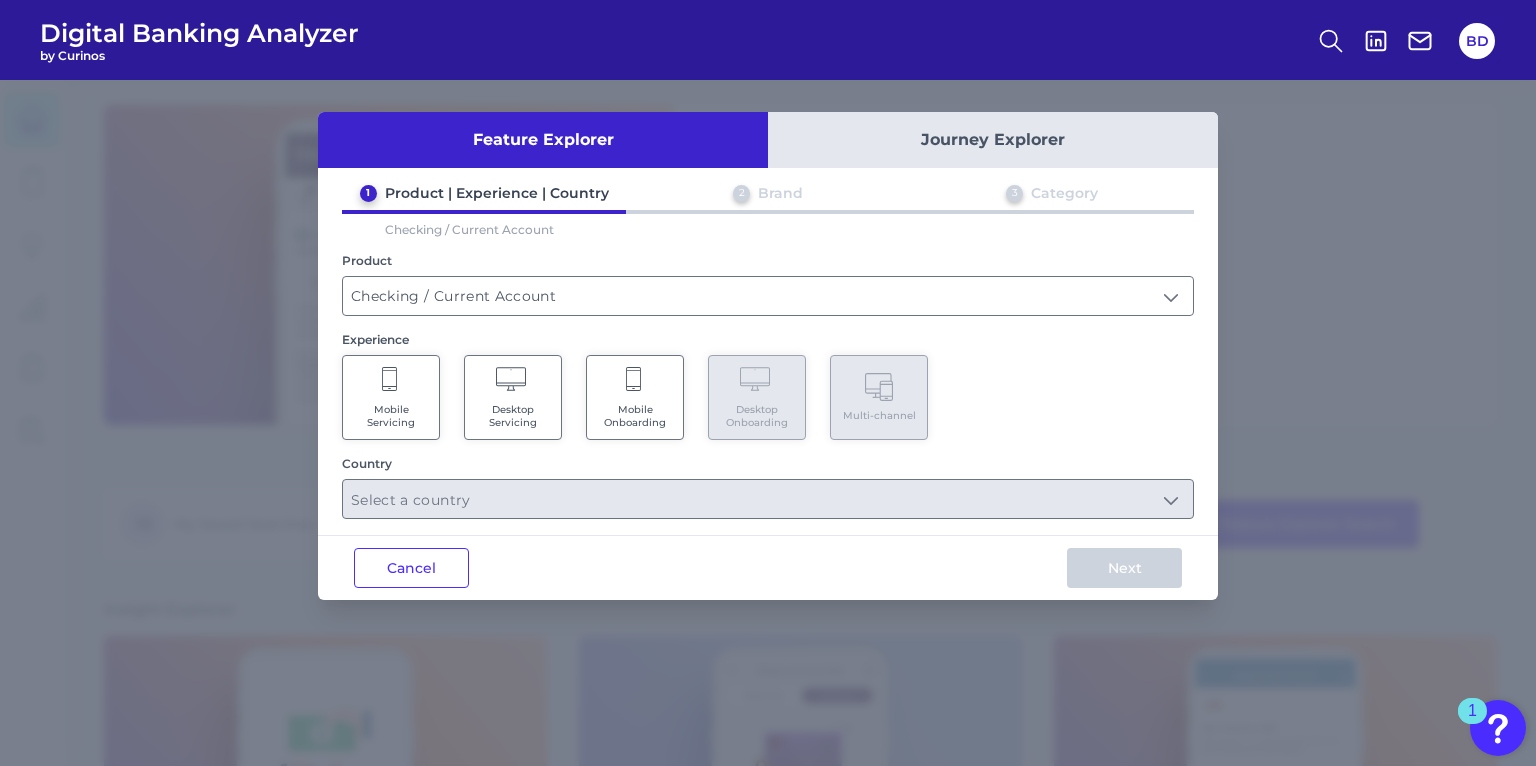 click on "Mobile Servicing" at bounding box center (391, 397) 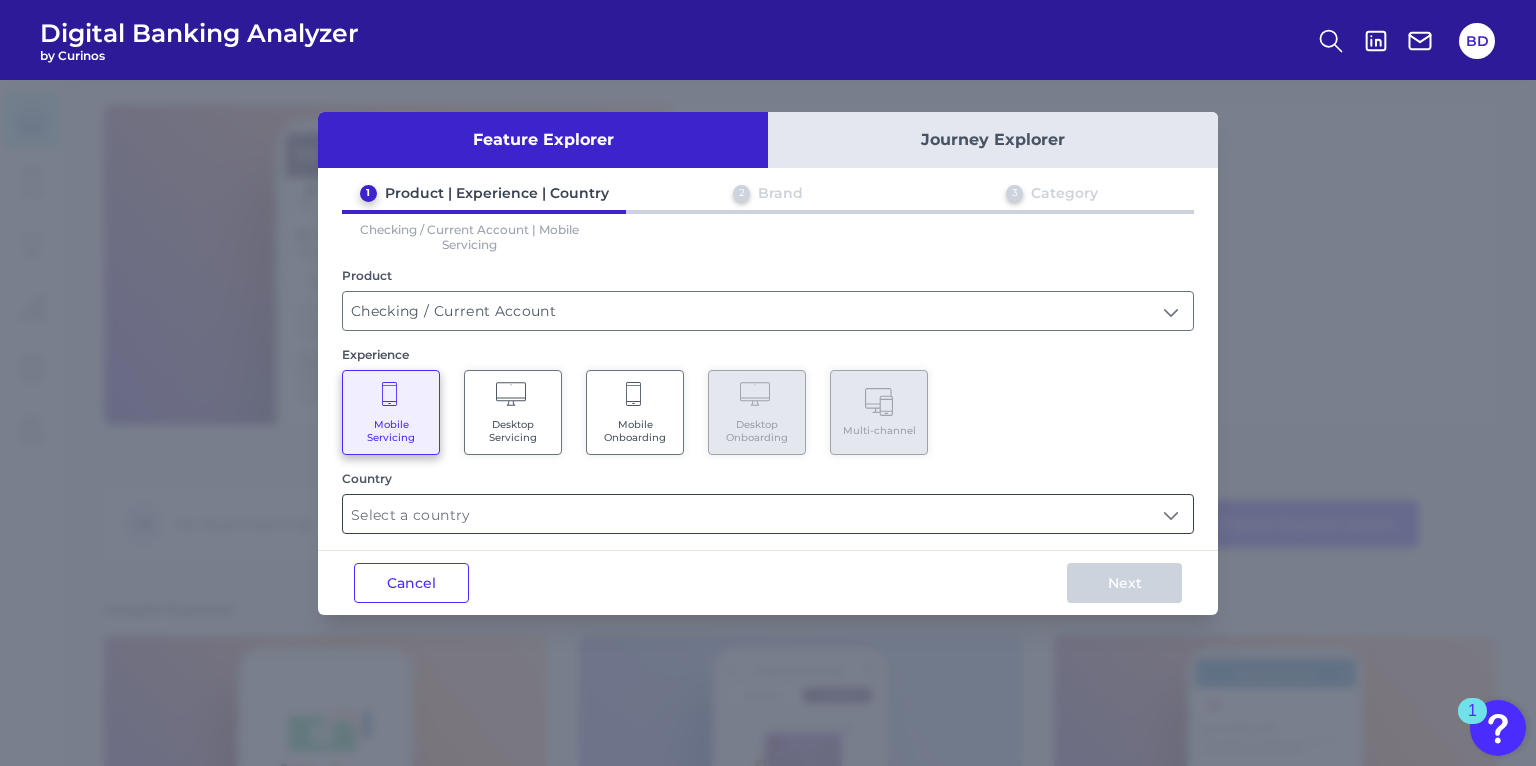 click at bounding box center (768, 514) 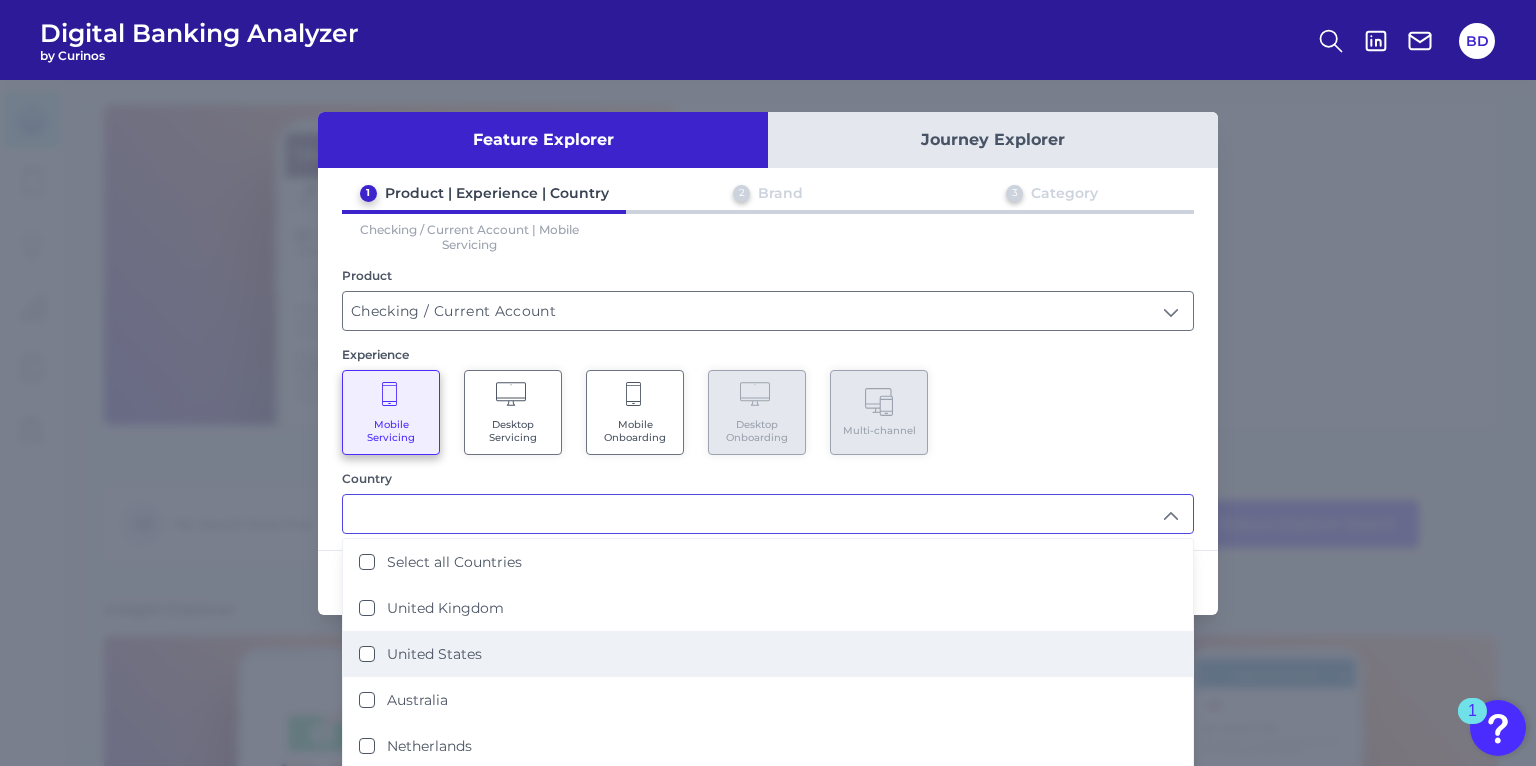 click on "United States" at bounding box center [367, 654] 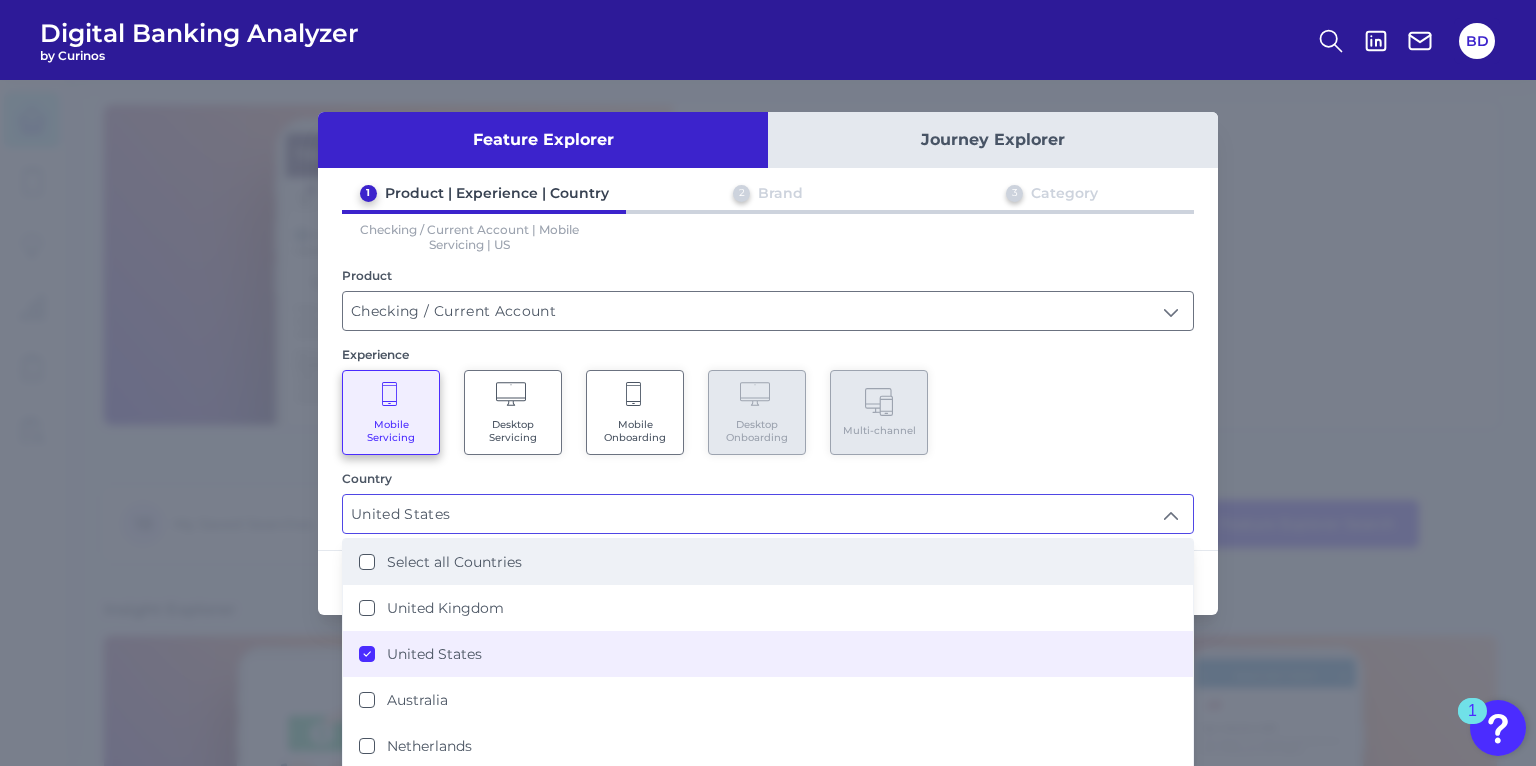 click on "Select all Countries" at bounding box center (768, 562) 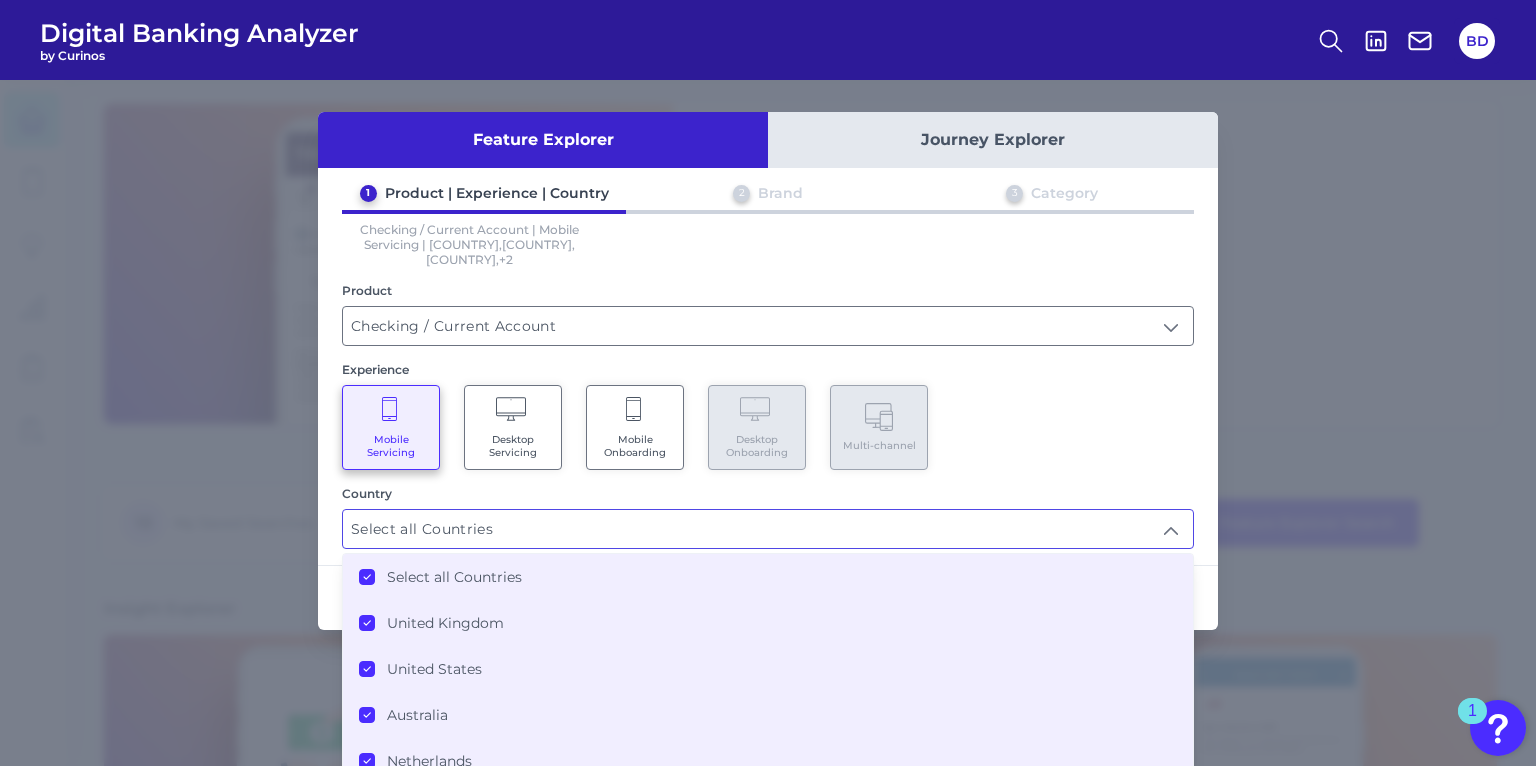 click 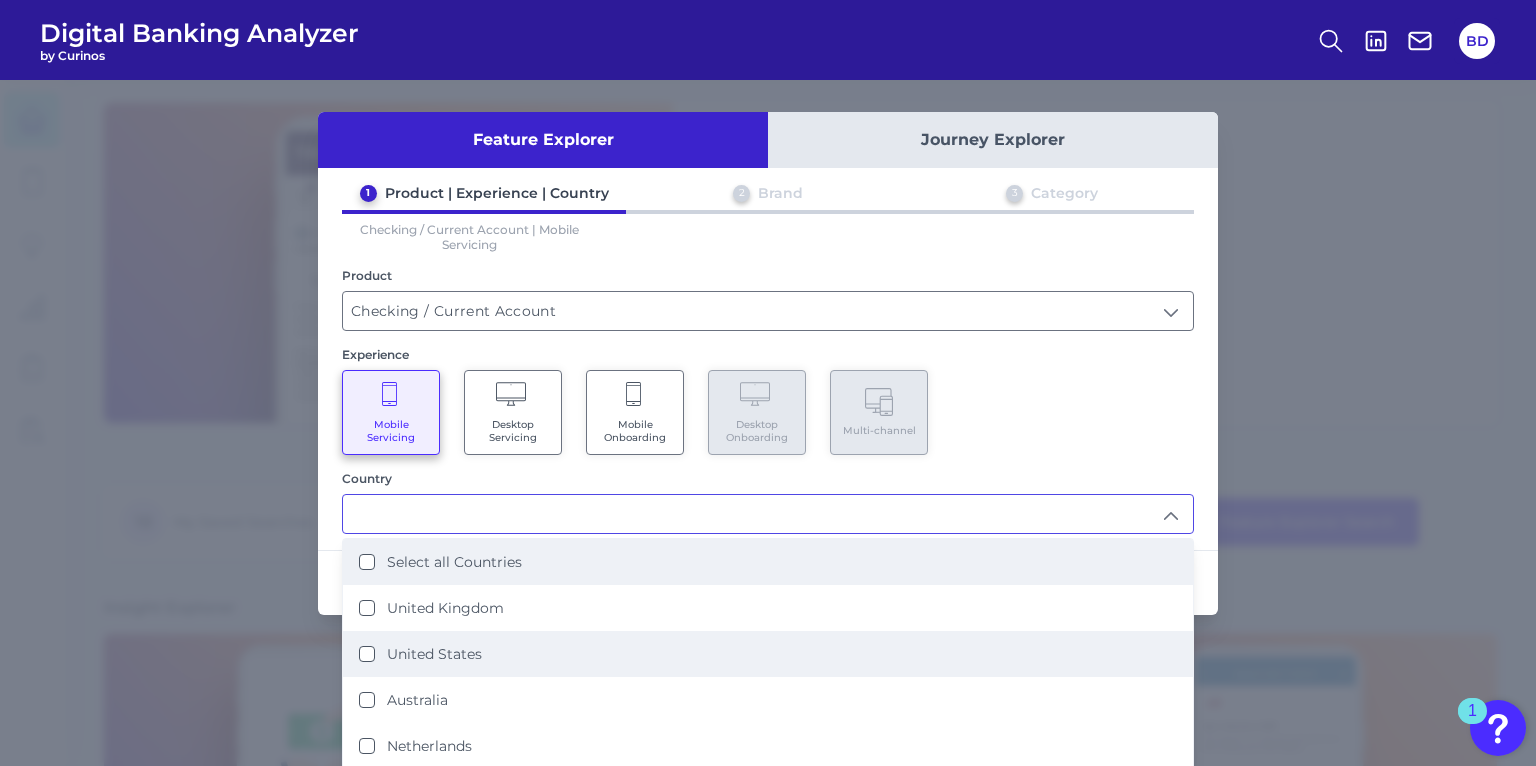 click on "United States" at bounding box center [367, 654] 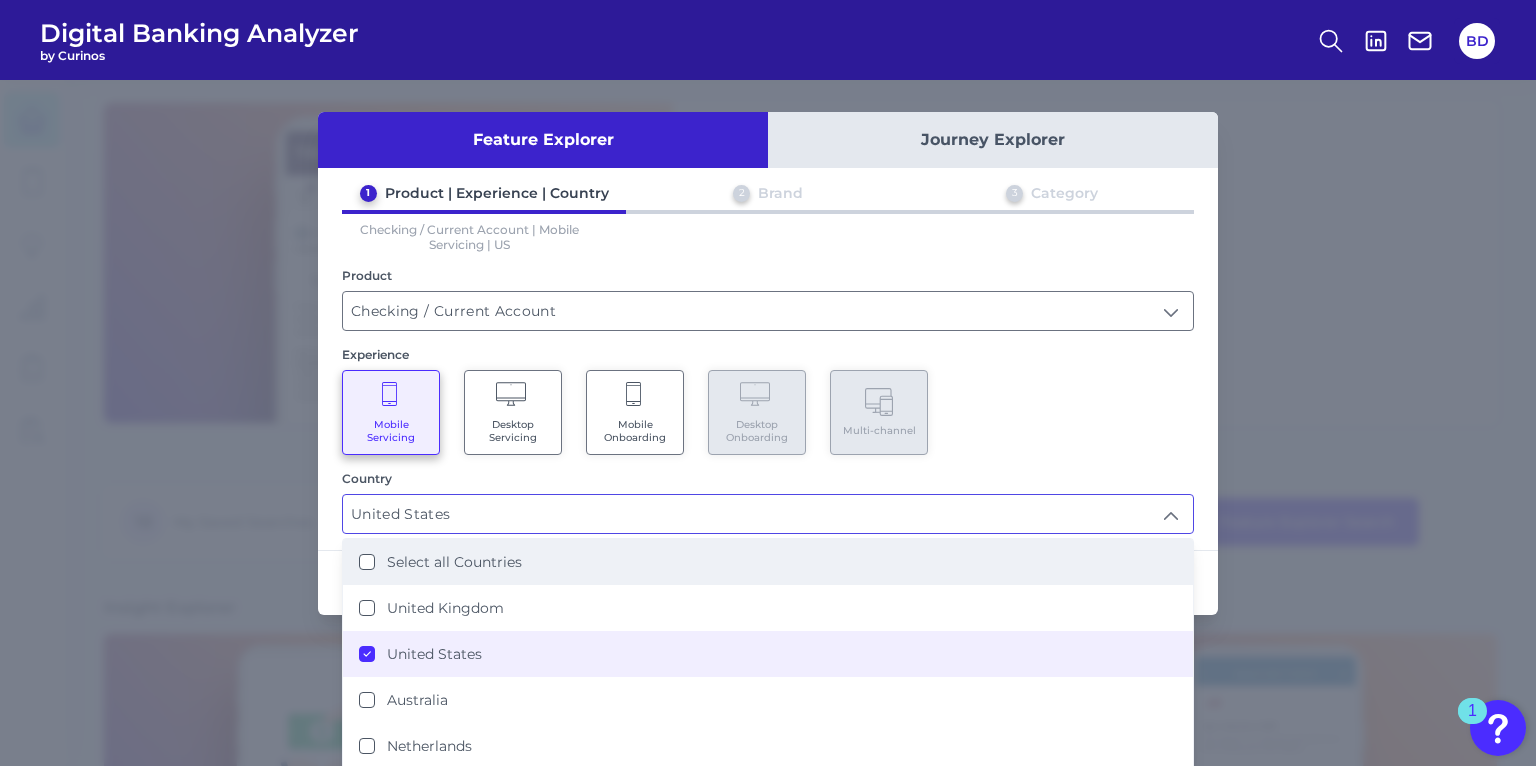 scroll, scrollTop: 3, scrollLeft: 0, axis: vertical 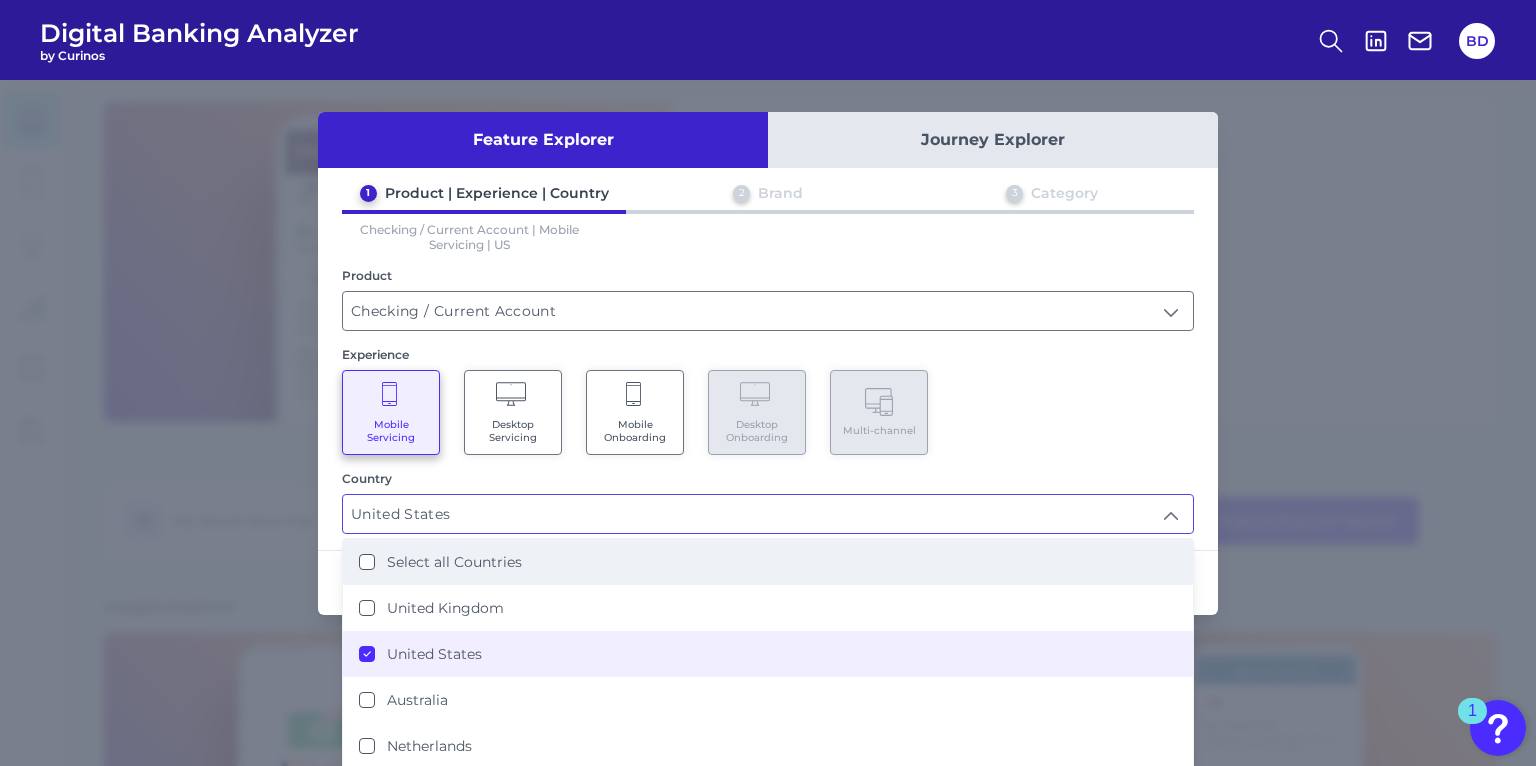 click on "Cancel Next" at bounding box center (768, 582) 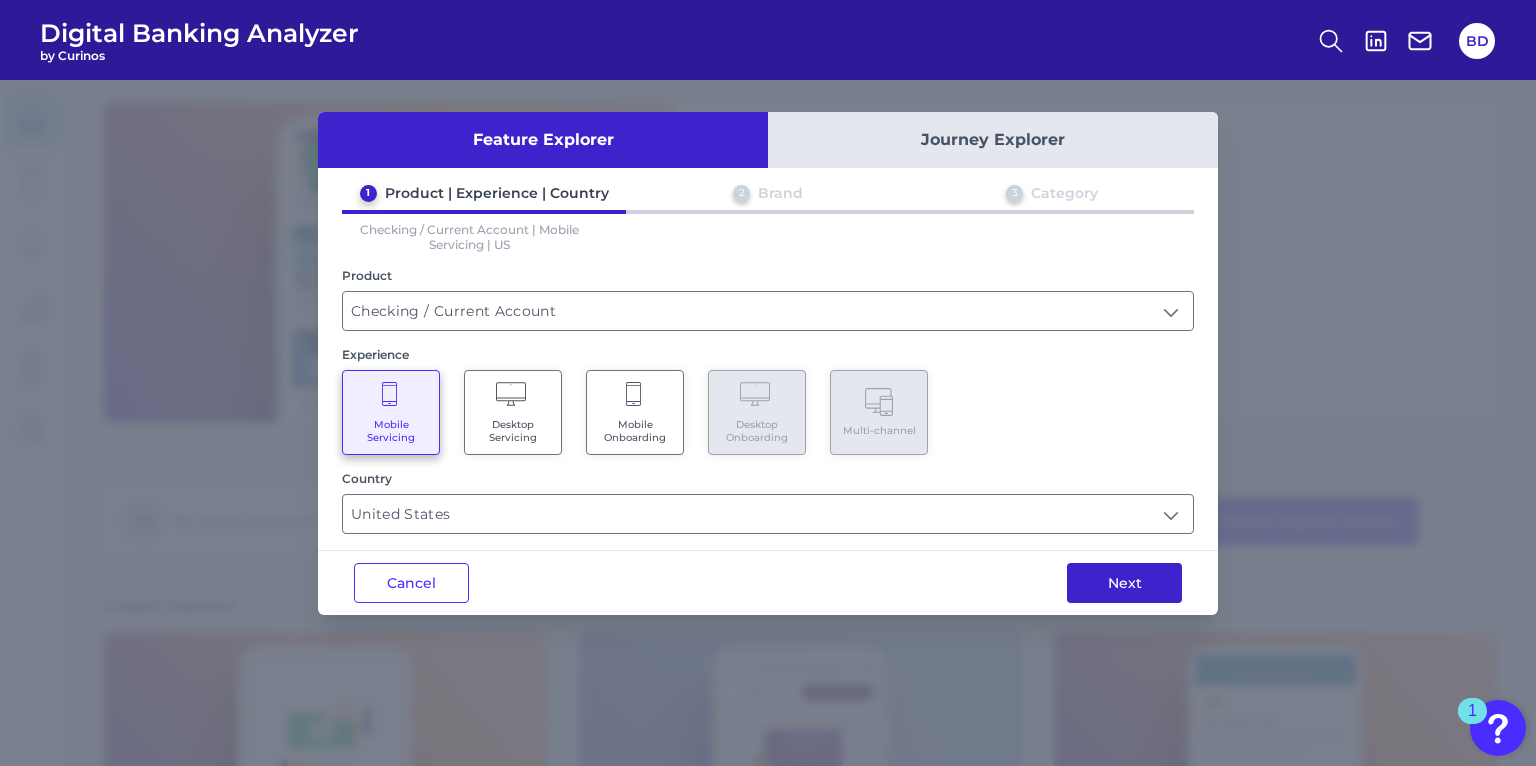 click on "Next" at bounding box center [1124, 583] 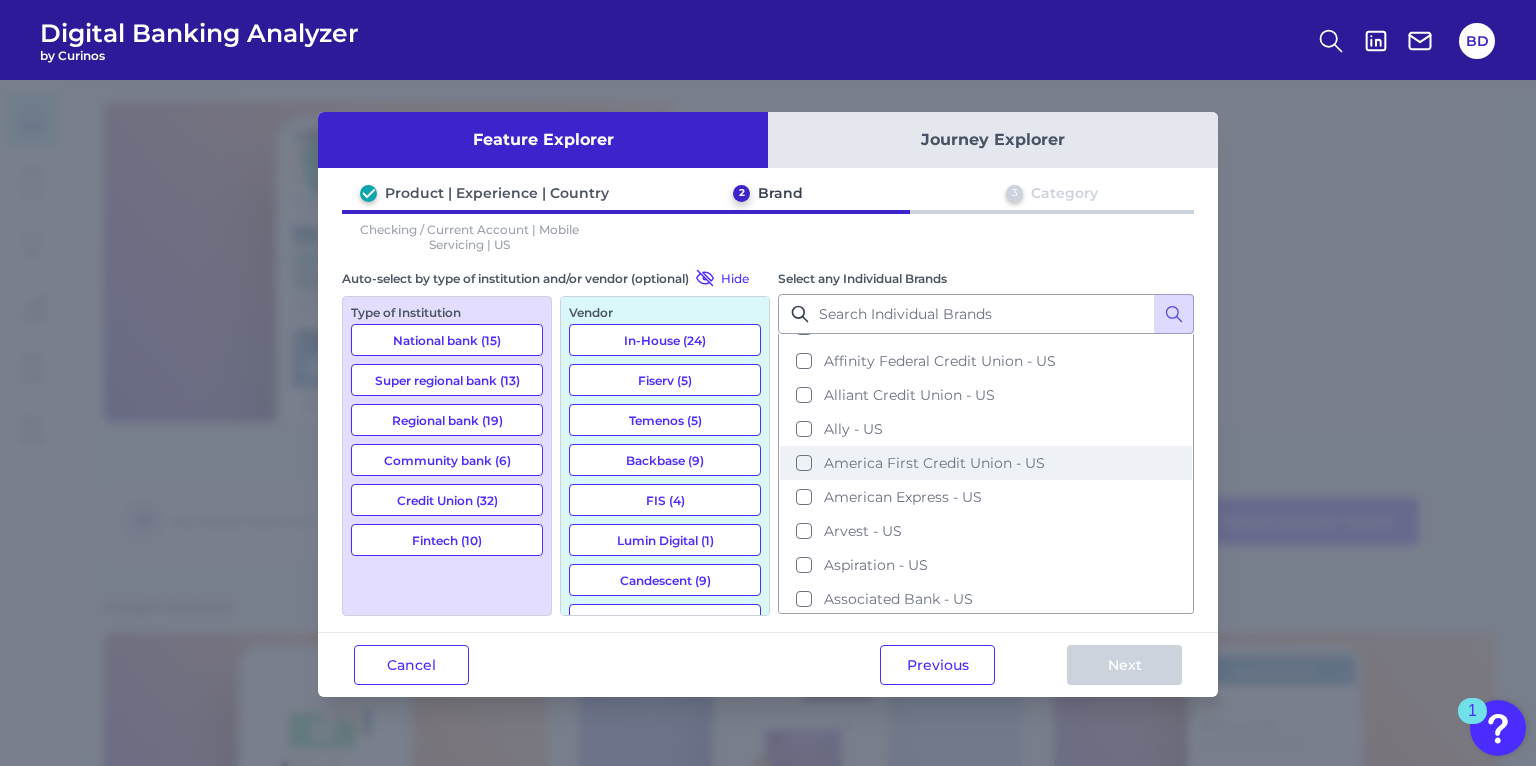 scroll, scrollTop: 0, scrollLeft: 0, axis: both 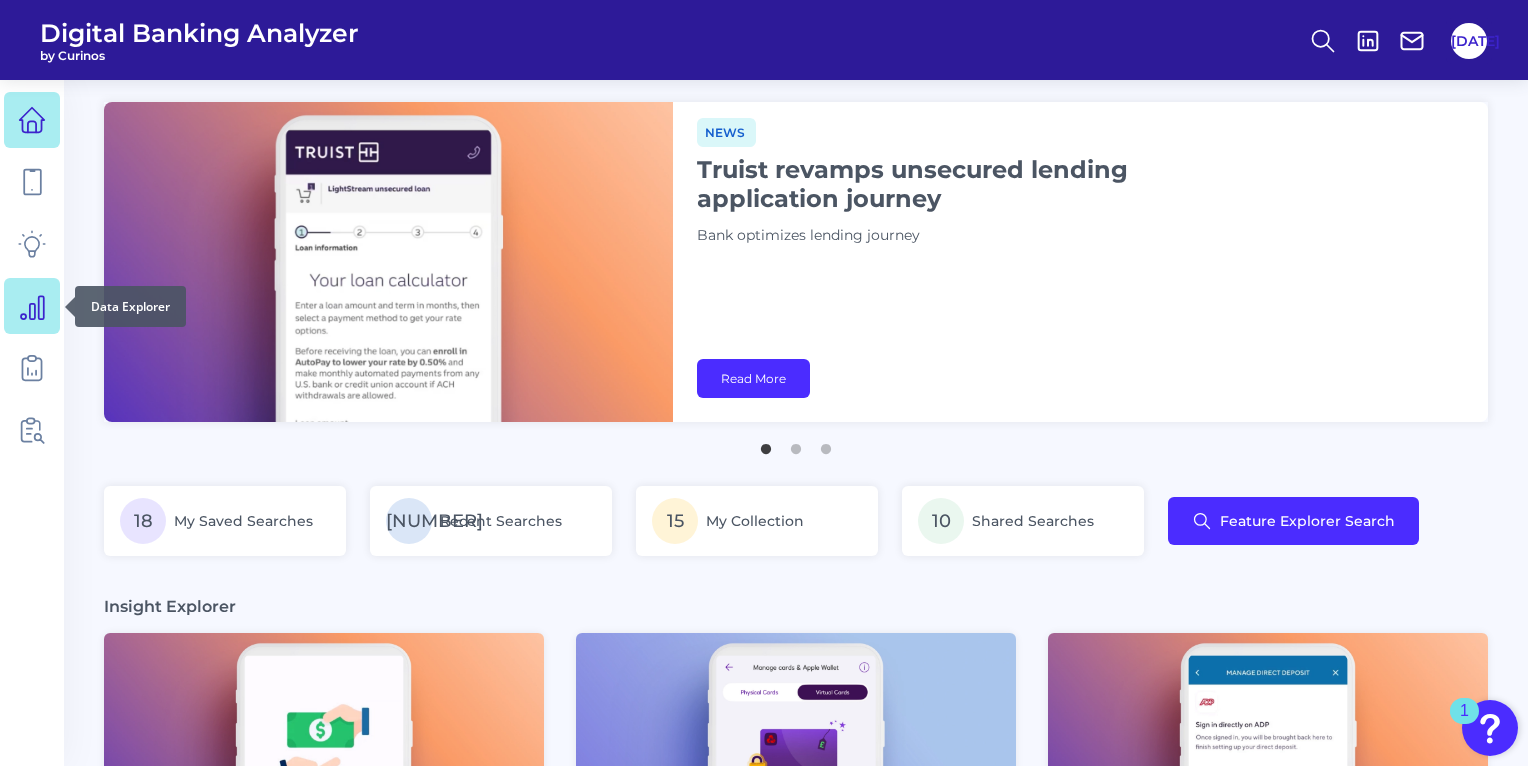 click 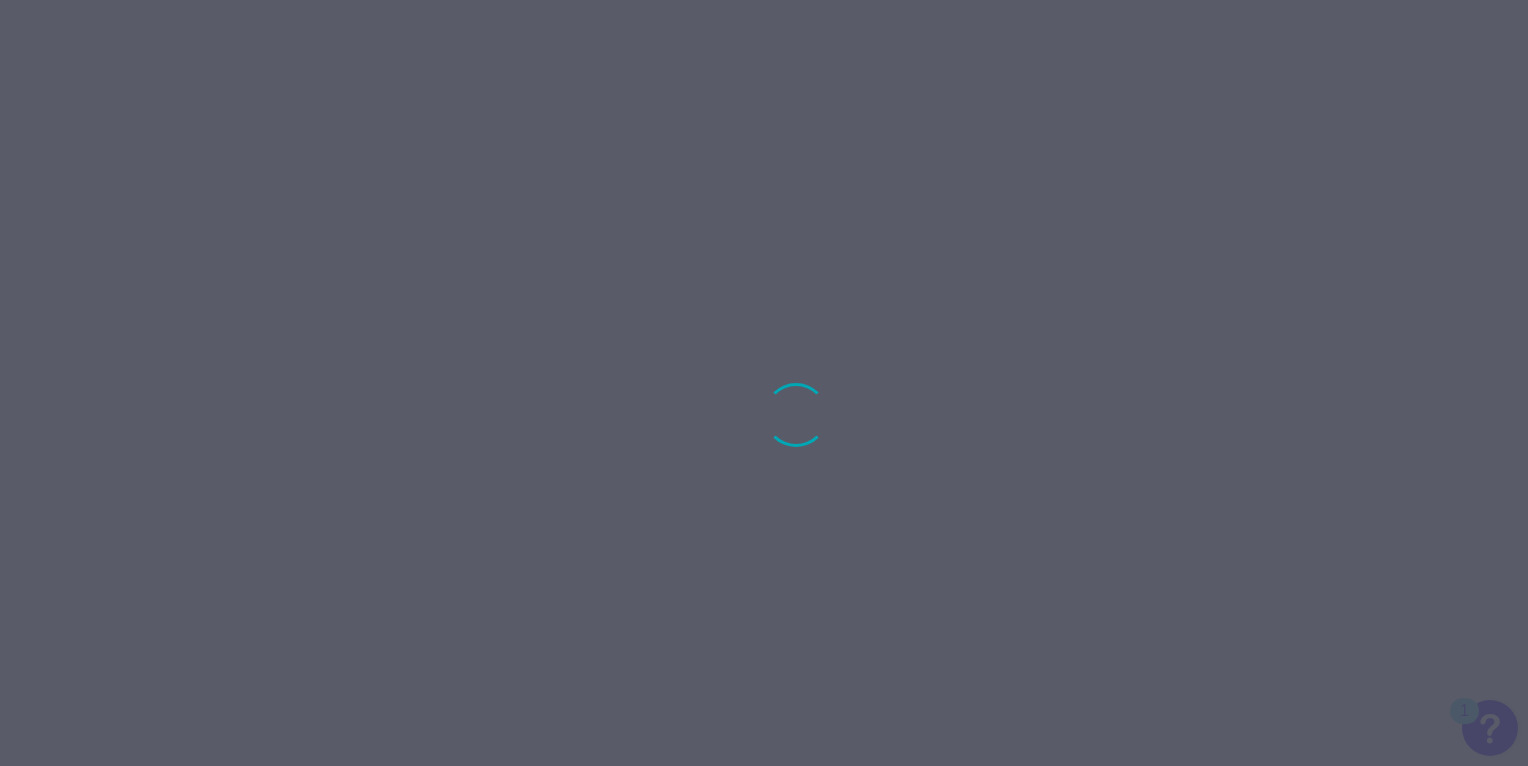 scroll, scrollTop: 0, scrollLeft: 0, axis: both 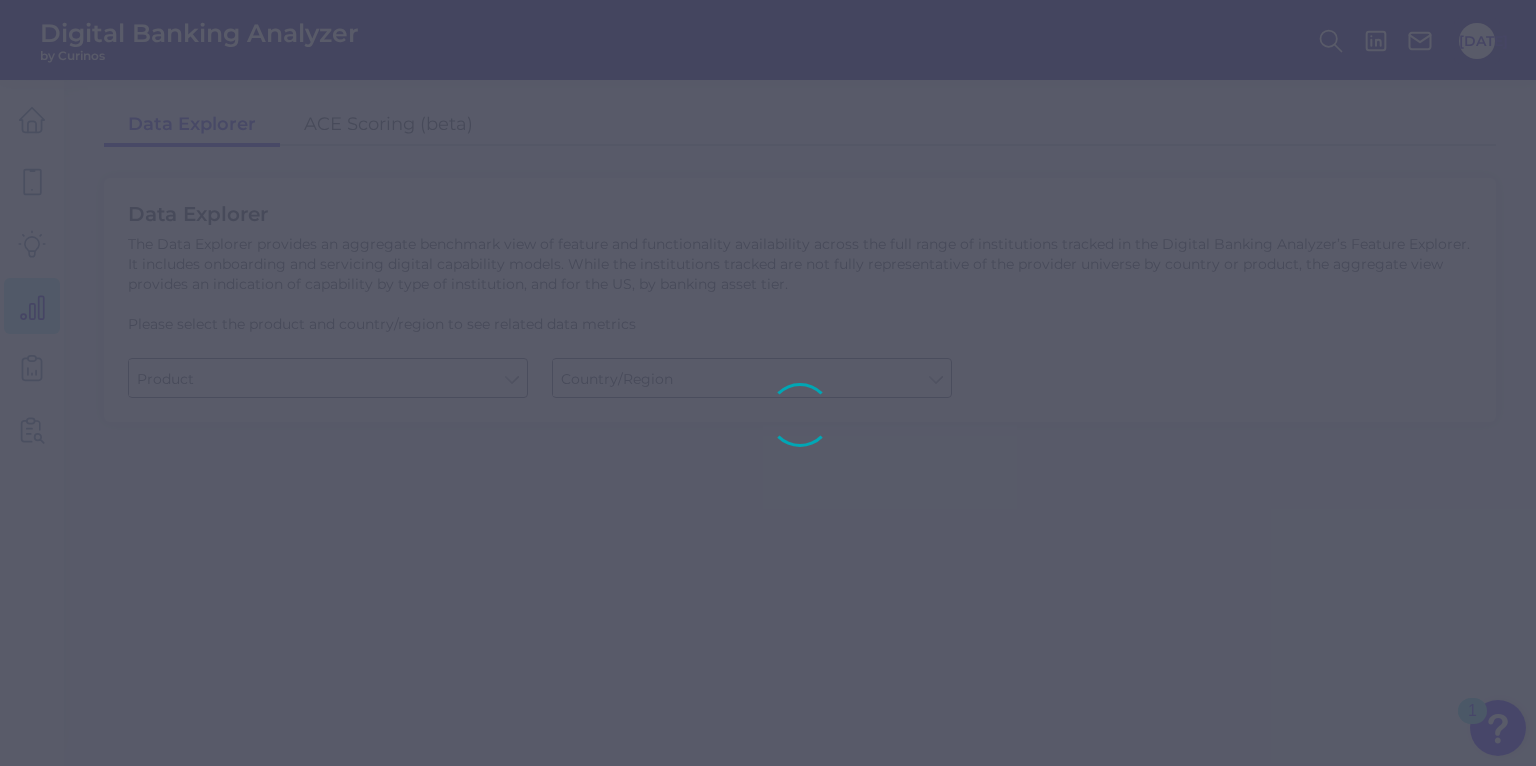 type on "Business Bank Account" 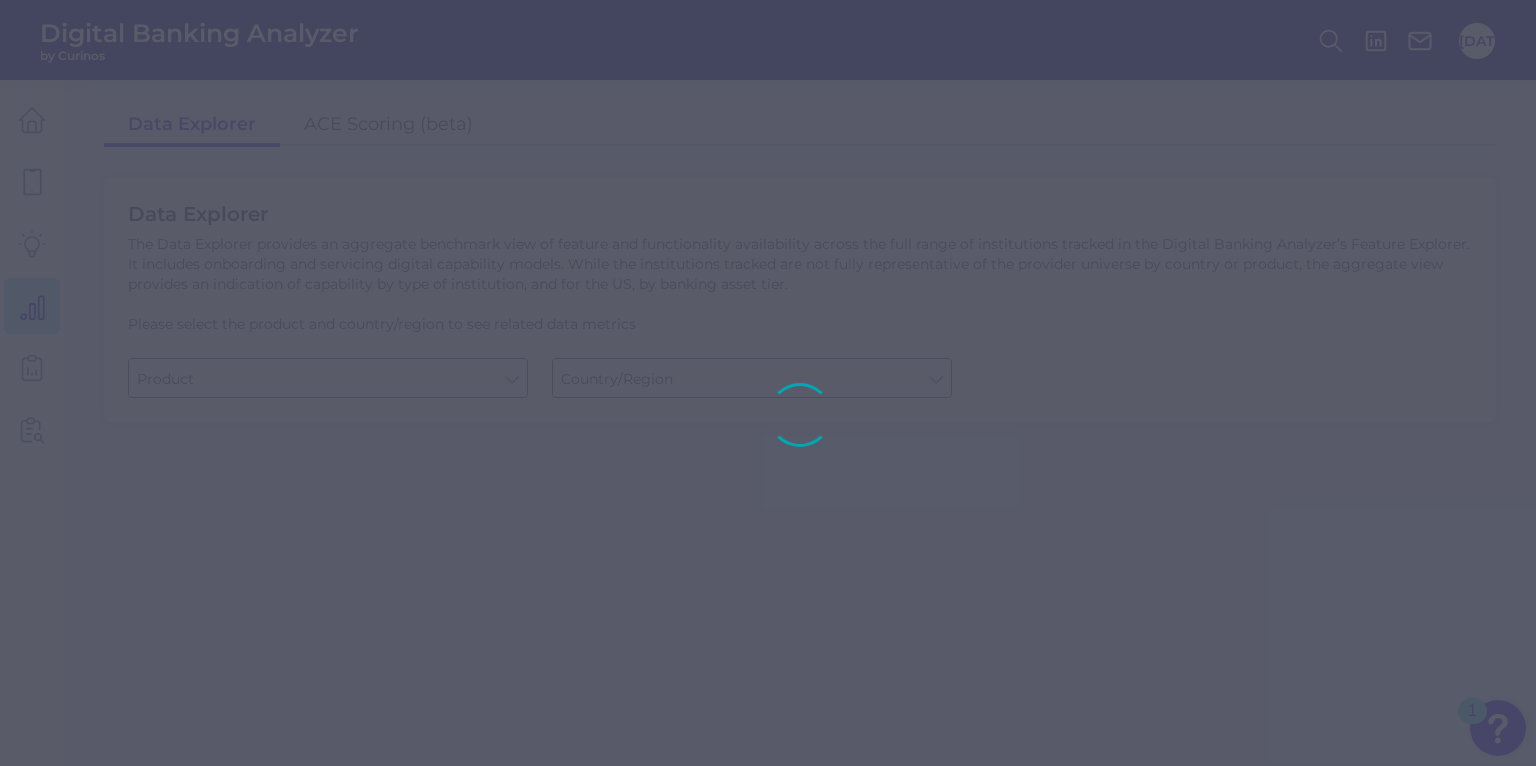 type on "United States" 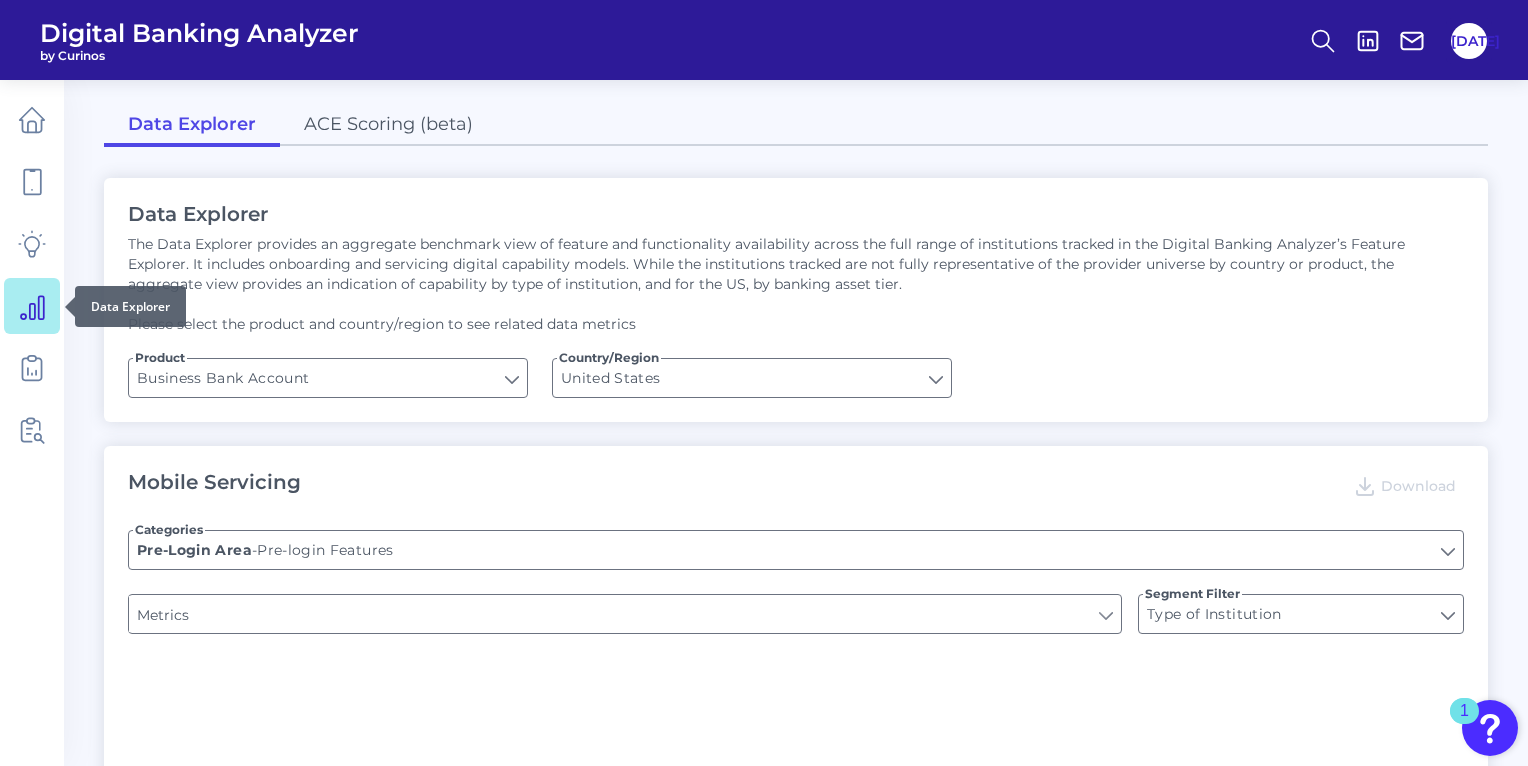 type on "Login" 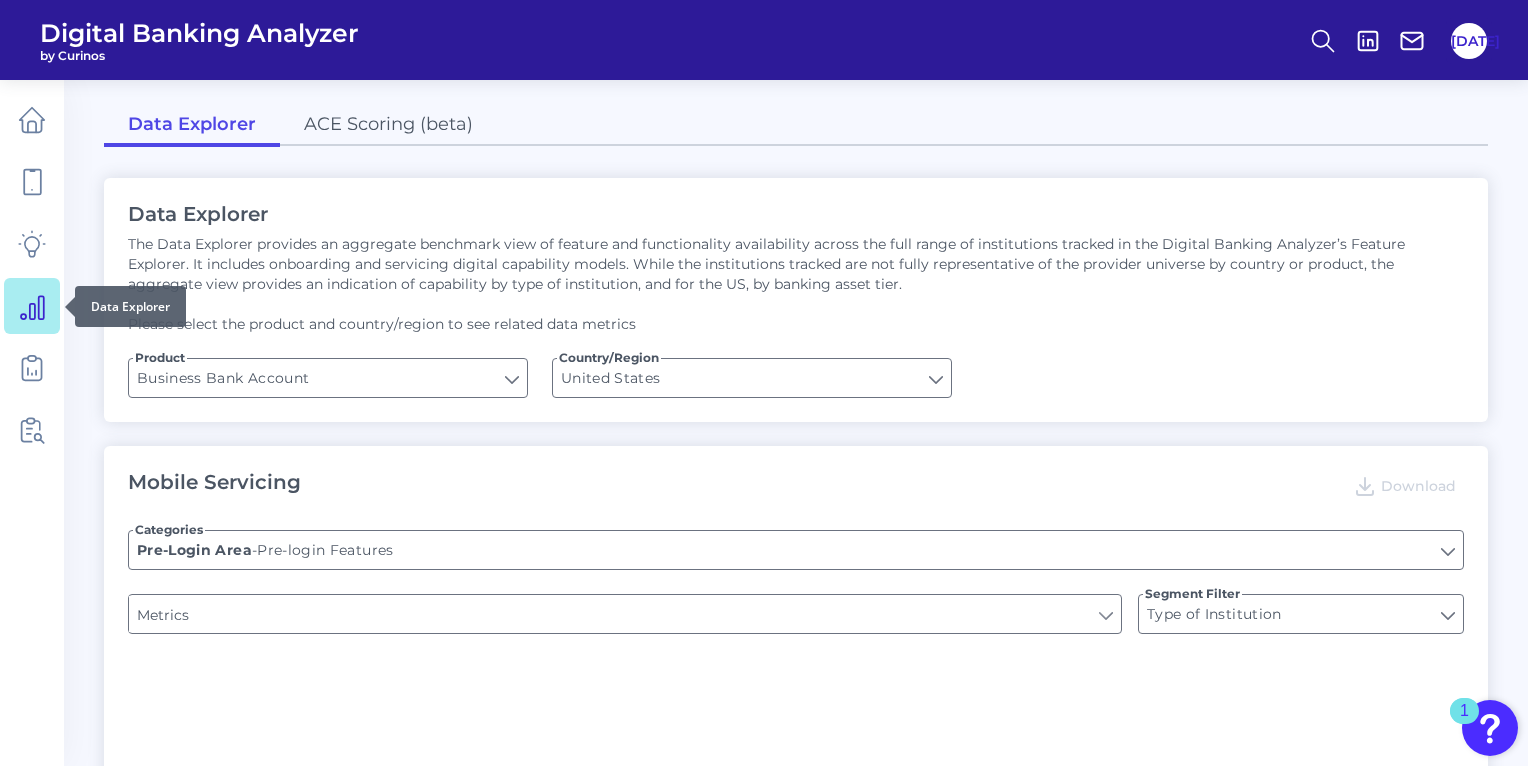 type on "Upon opening the app are users immediately prompted to use Touch/Face ID to login?" 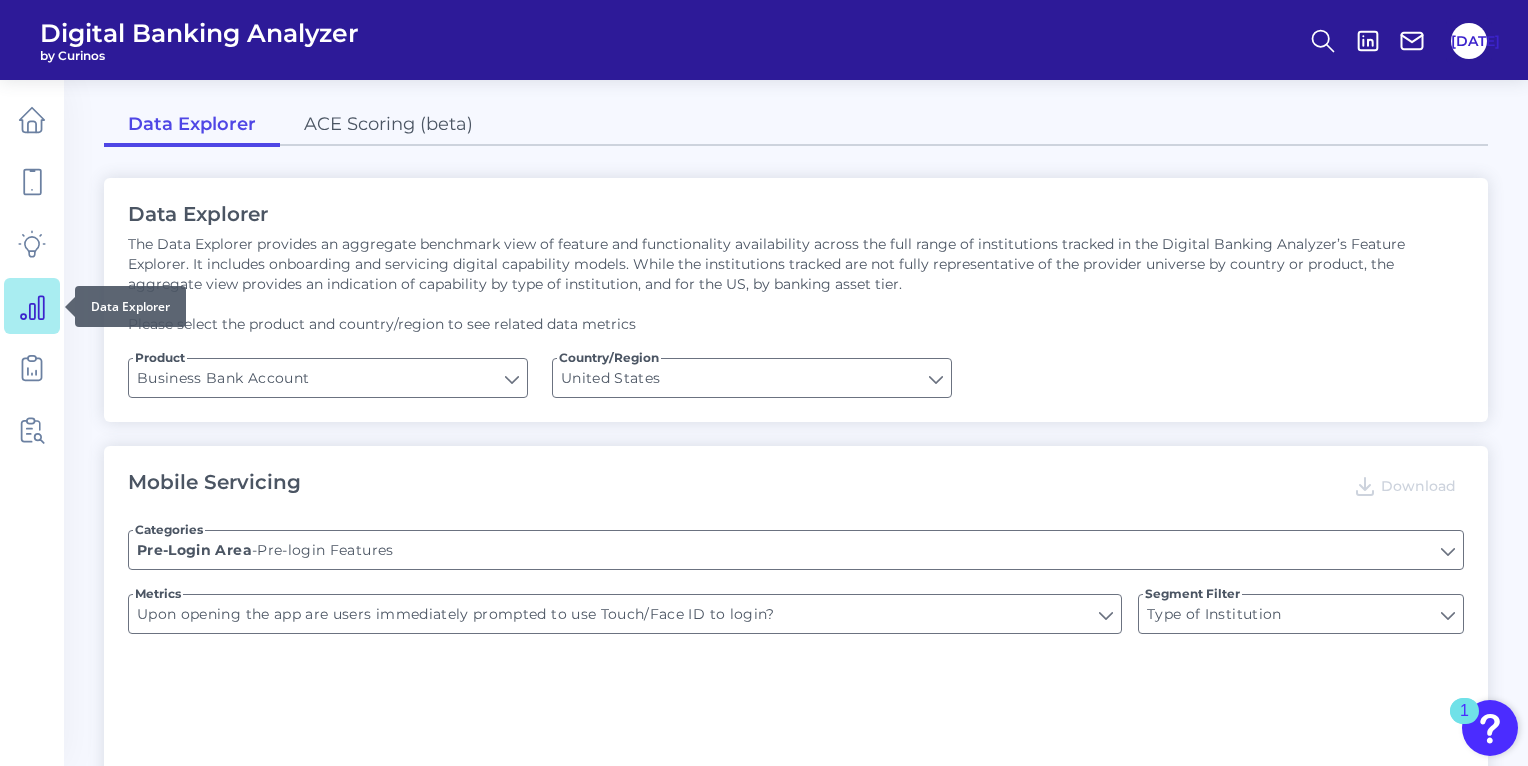 type on "Does it offer third-party single sign on?" 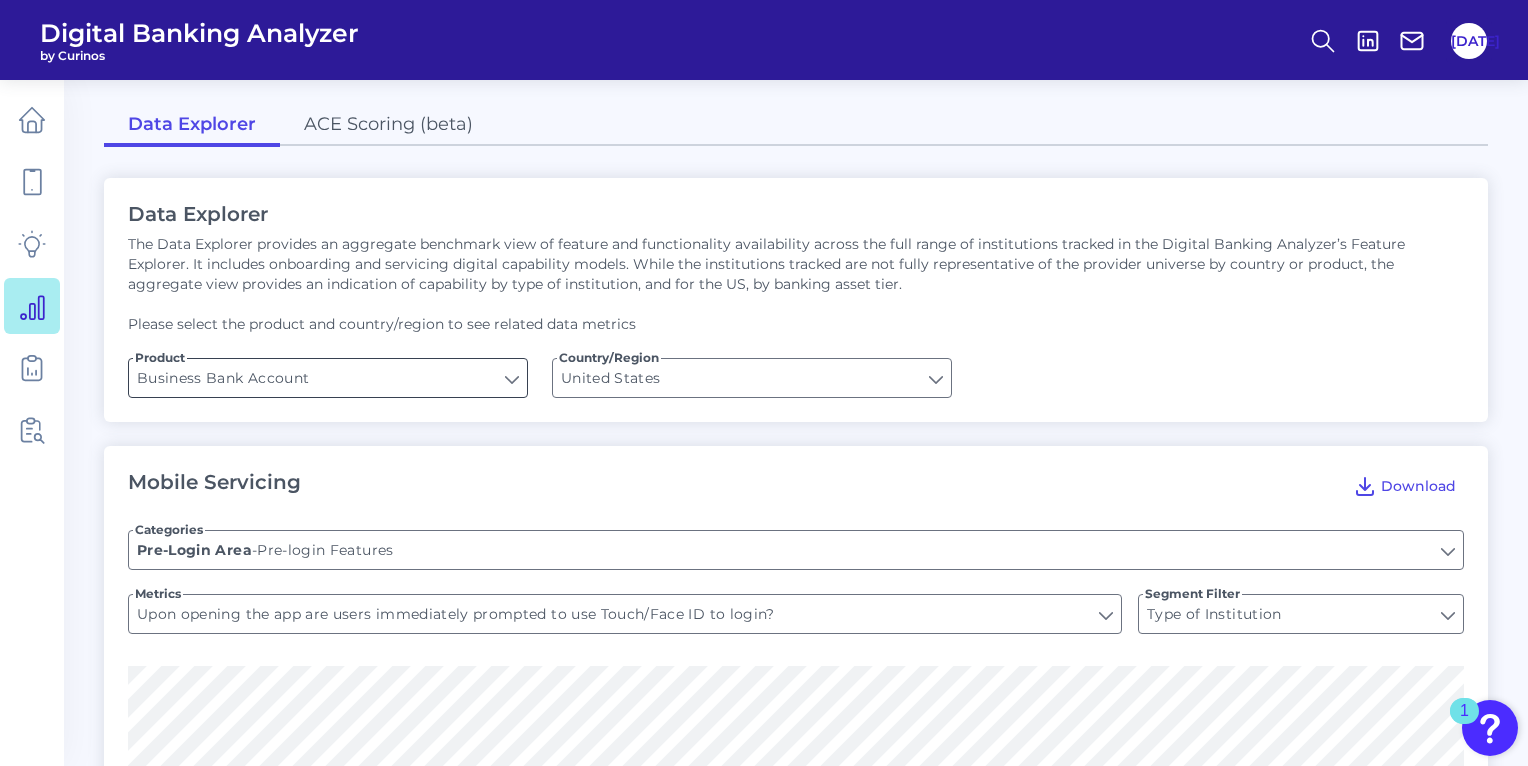 click on "Business Bank Account" at bounding box center [328, 378] 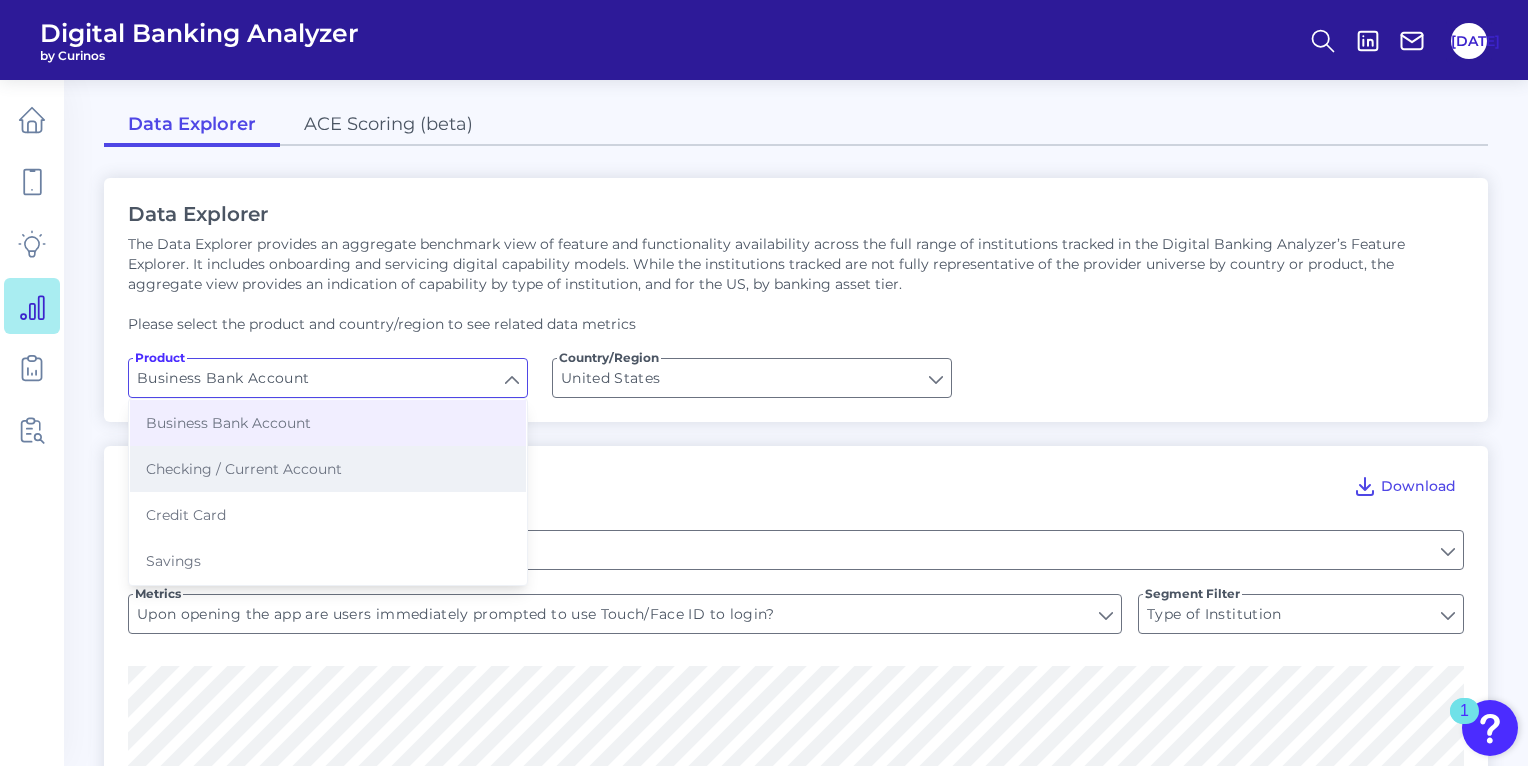 click on "Checking / Current Account" at bounding box center (244, 469) 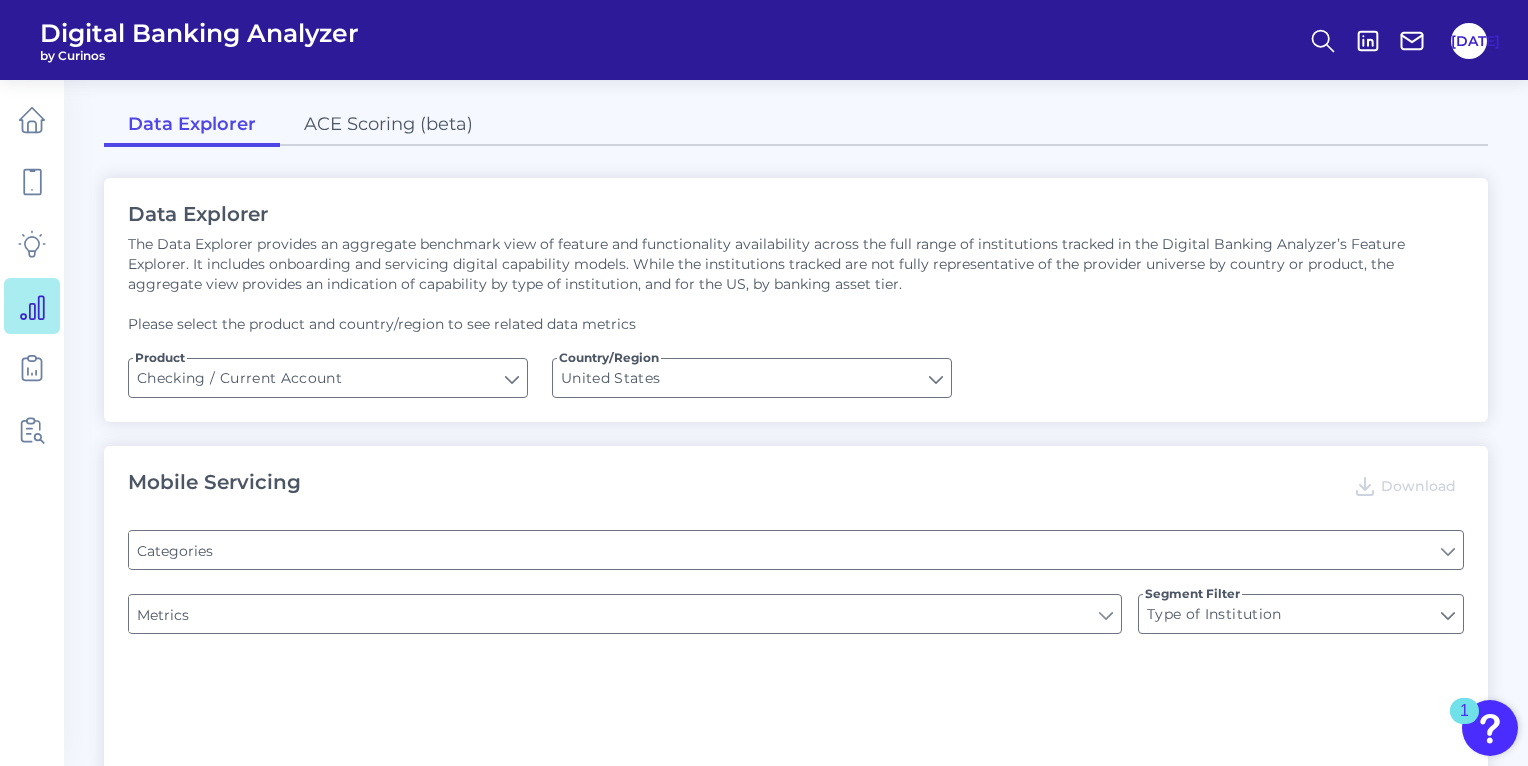 type on "Online Banking Registration" 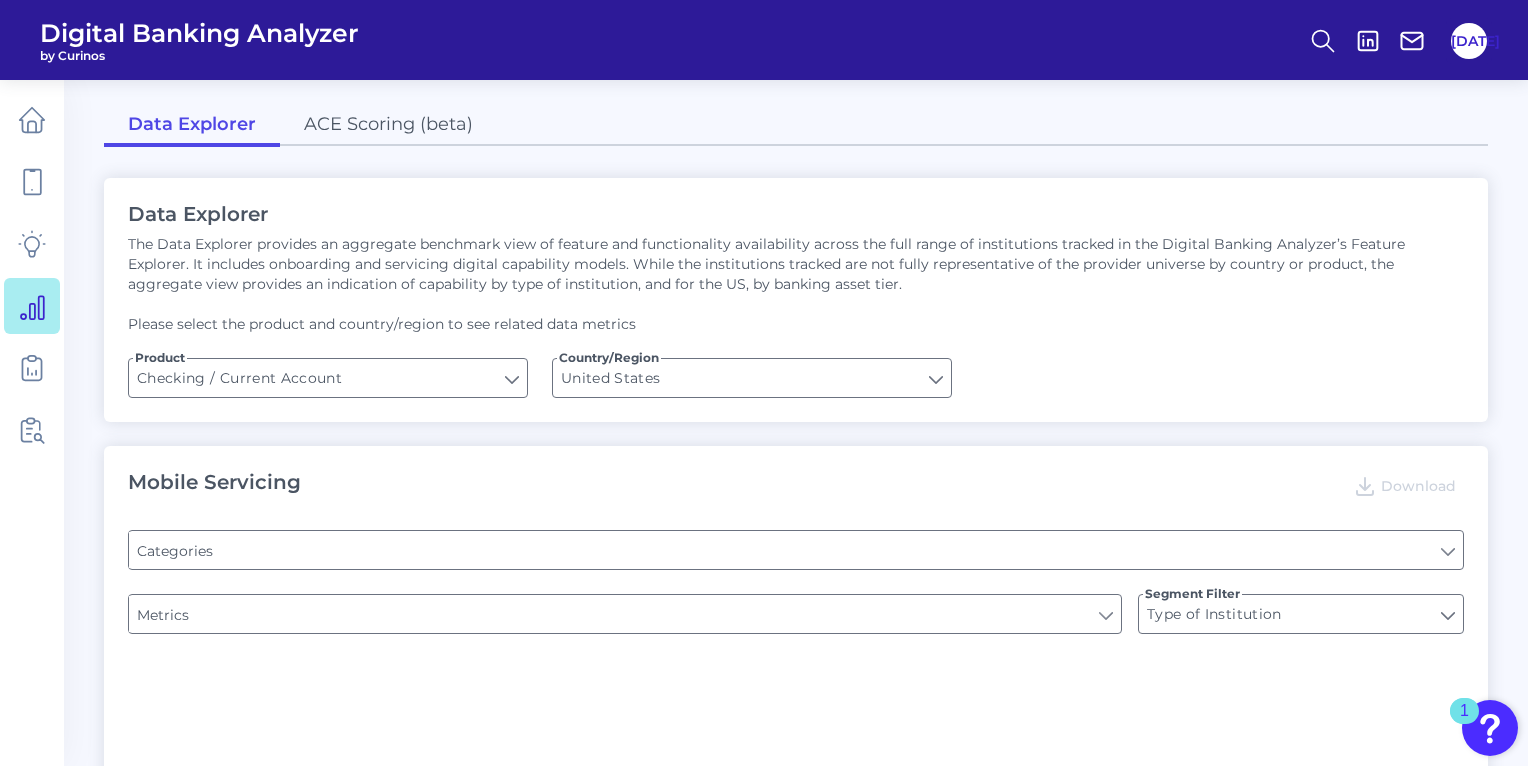 type on "Pre-login Features" 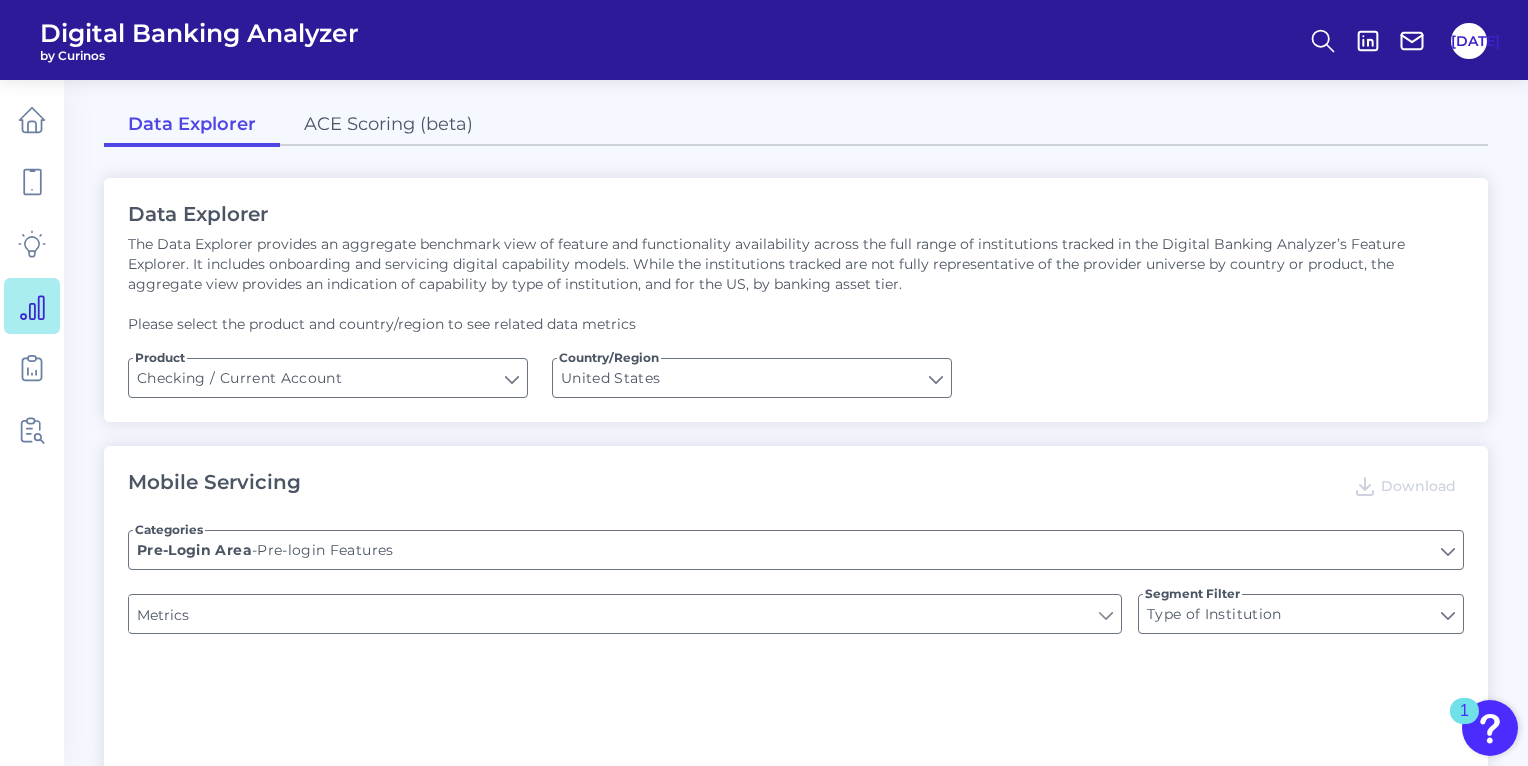 type on "Channel" 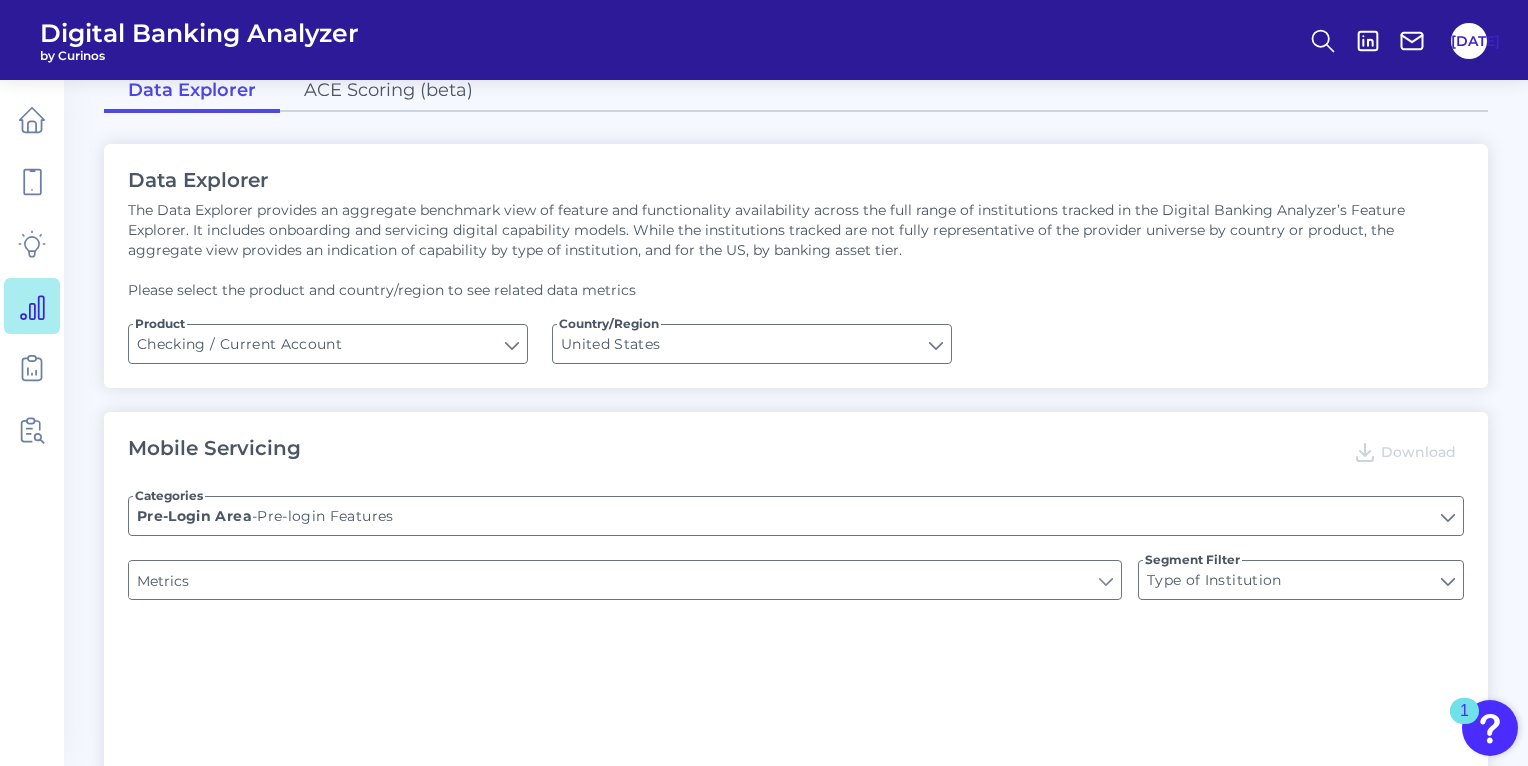 type on "Upon opening the app are users immediately prompted to use Touch/Face ID to login?" 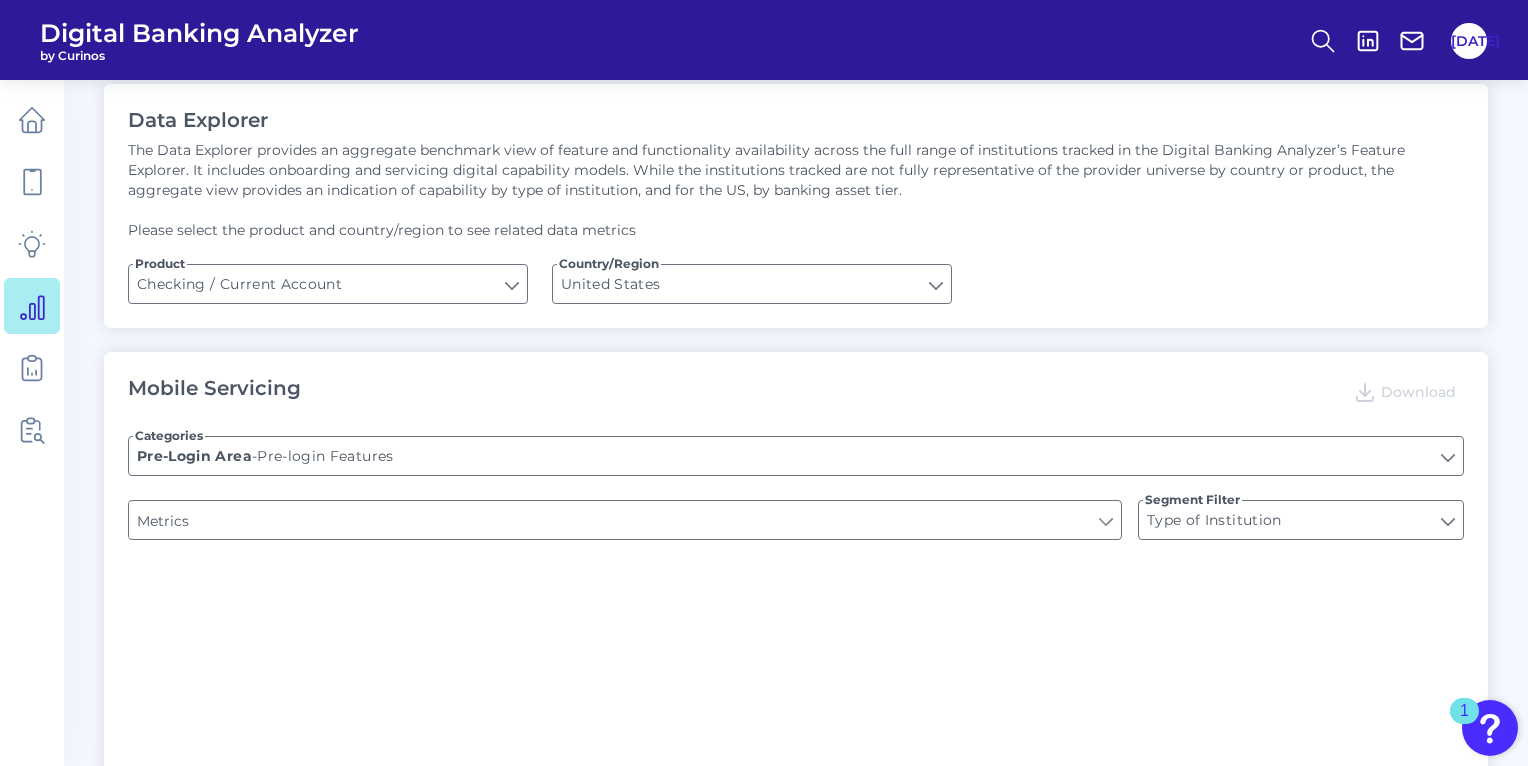 type on "END-TO-END JOURNEY: Can you apply for the PRODUCT as a new to brand customer on ANY digital channel?" 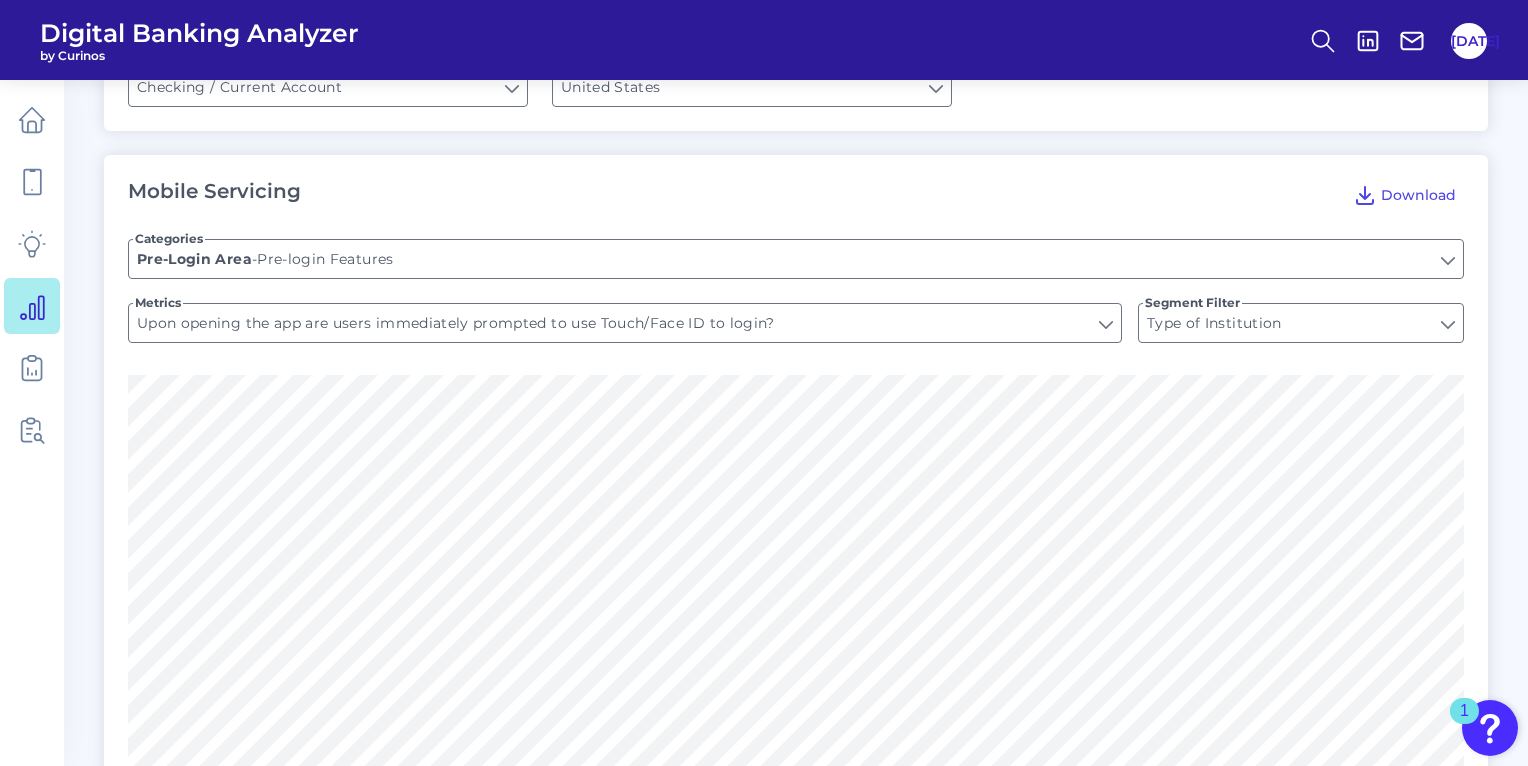 scroll, scrollTop: 296, scrollLeft: 0, axis: vertical 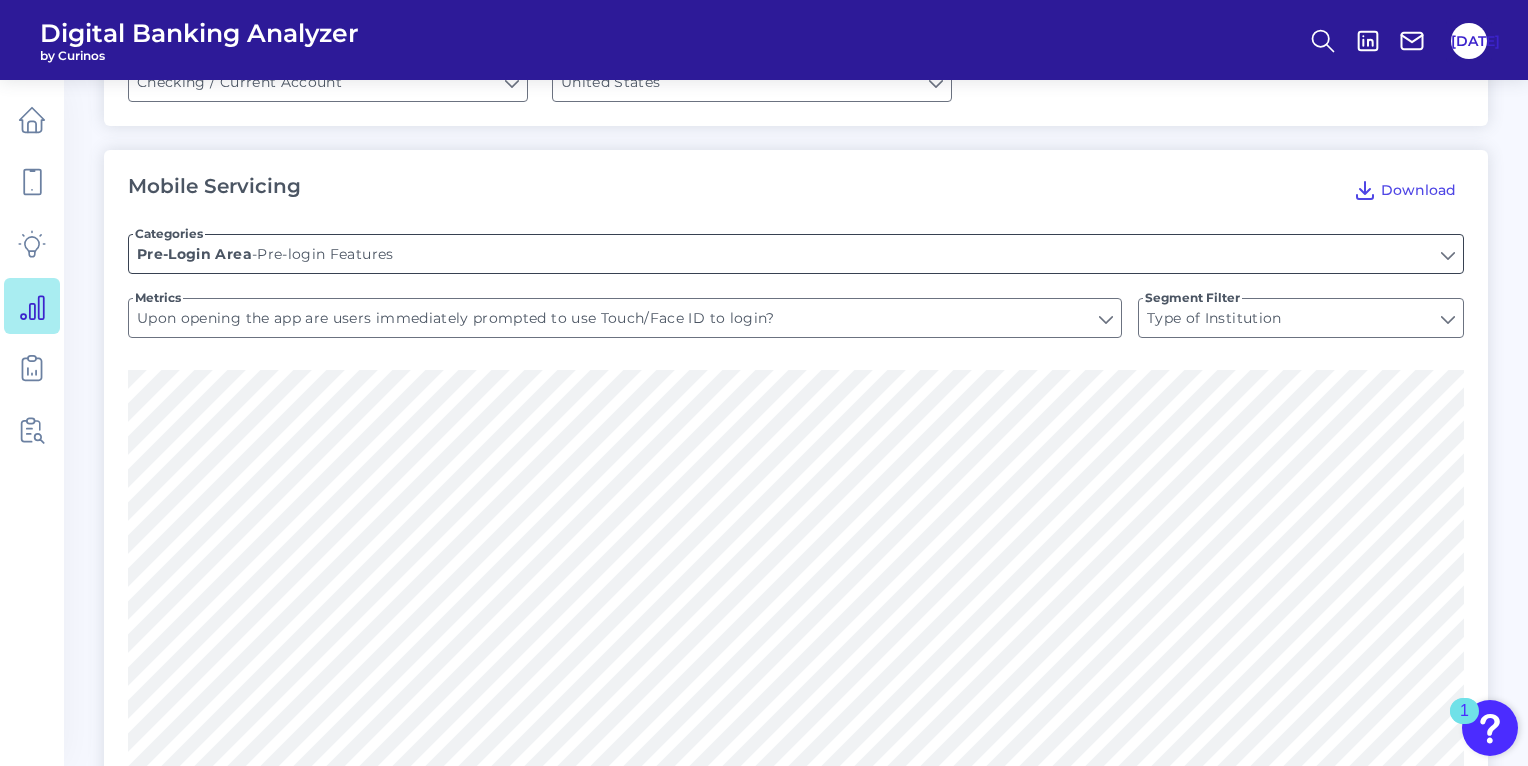 click on "Pre-login Features" at bounding box center (796, 254) 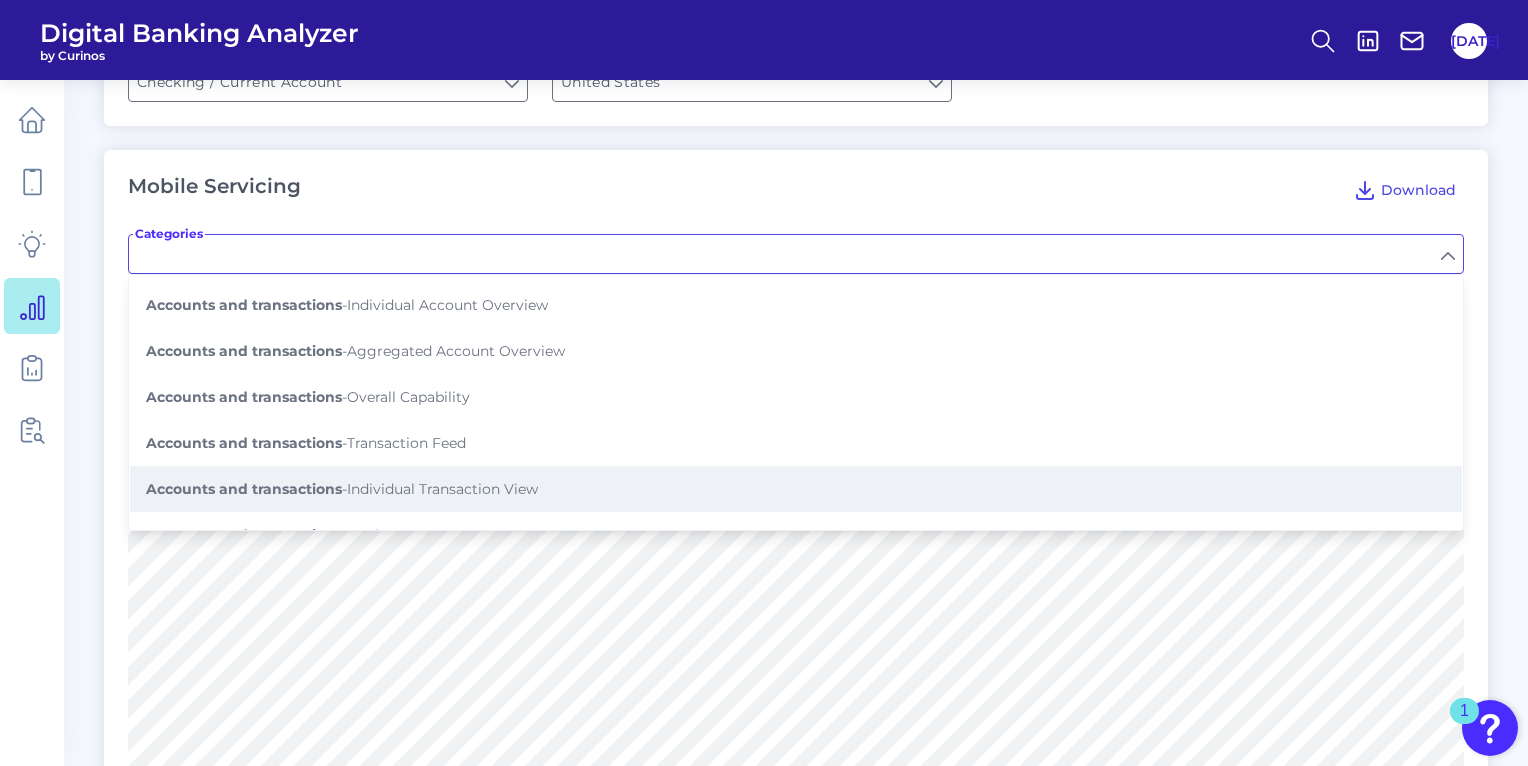 scroll, scrollTop: 227, scrollLeft: 0, axis: vertical 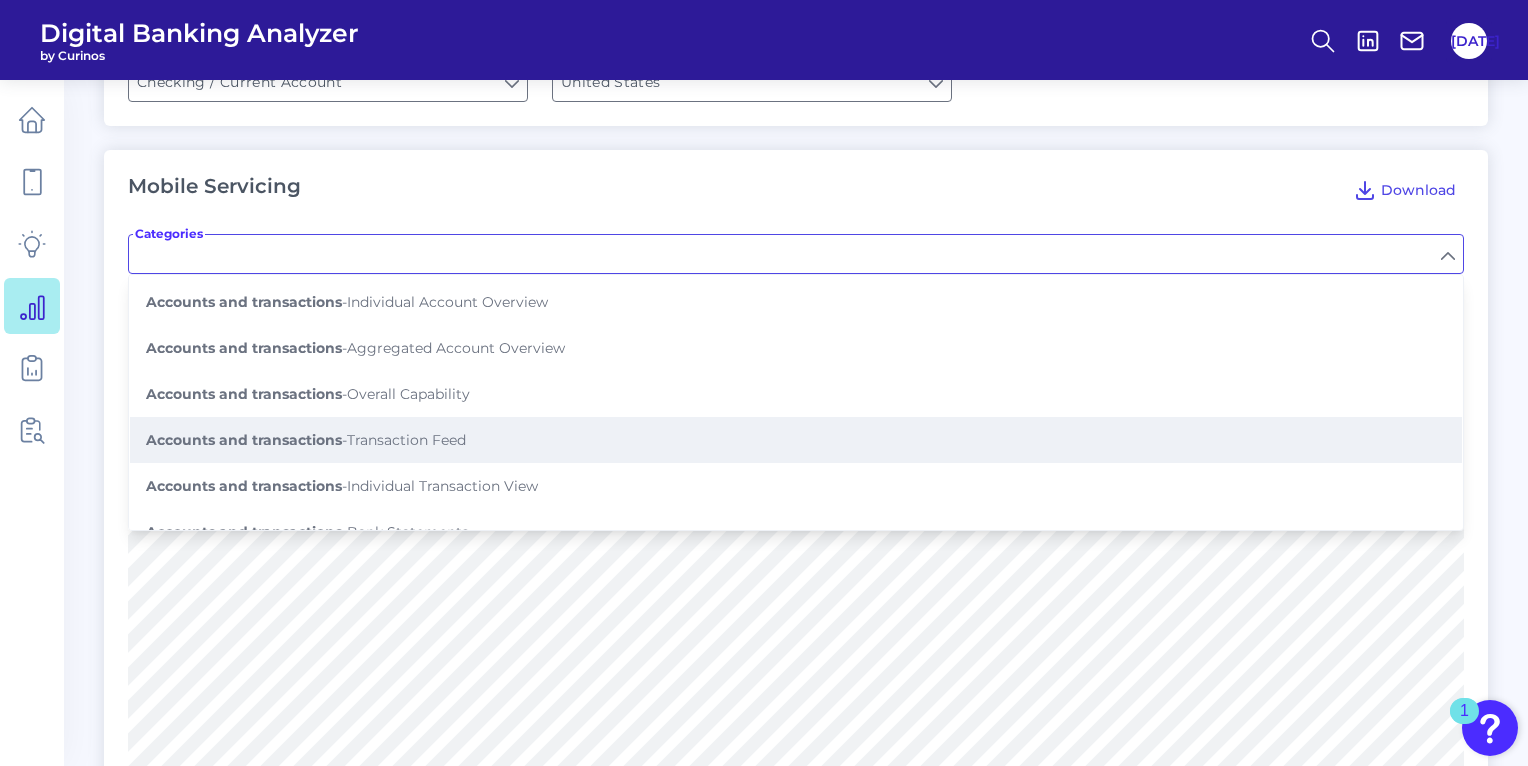click on "[CATEGORY] - [CATEGORY]" at bounding box center [796, 440] 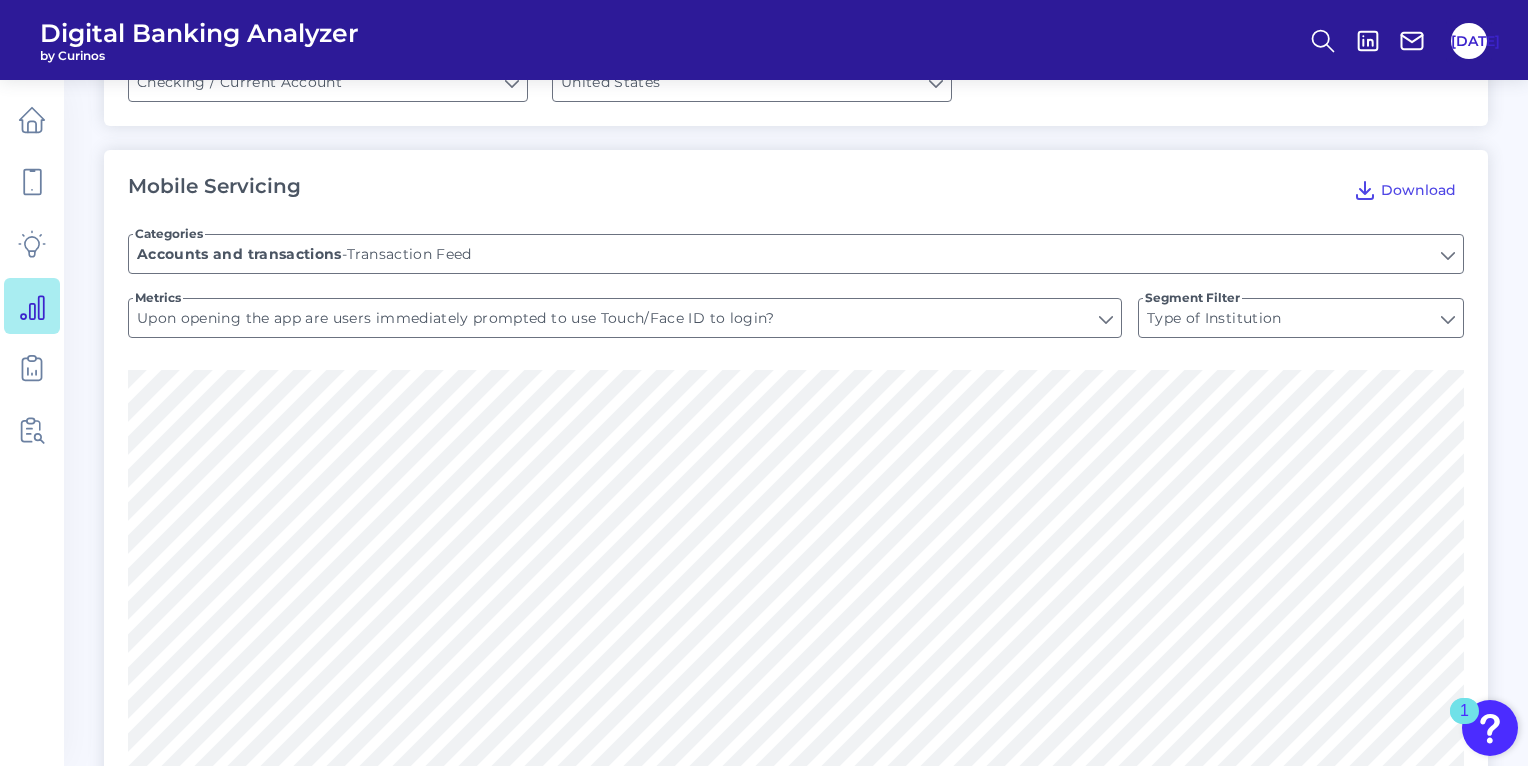 type on "Shows pending transactions" 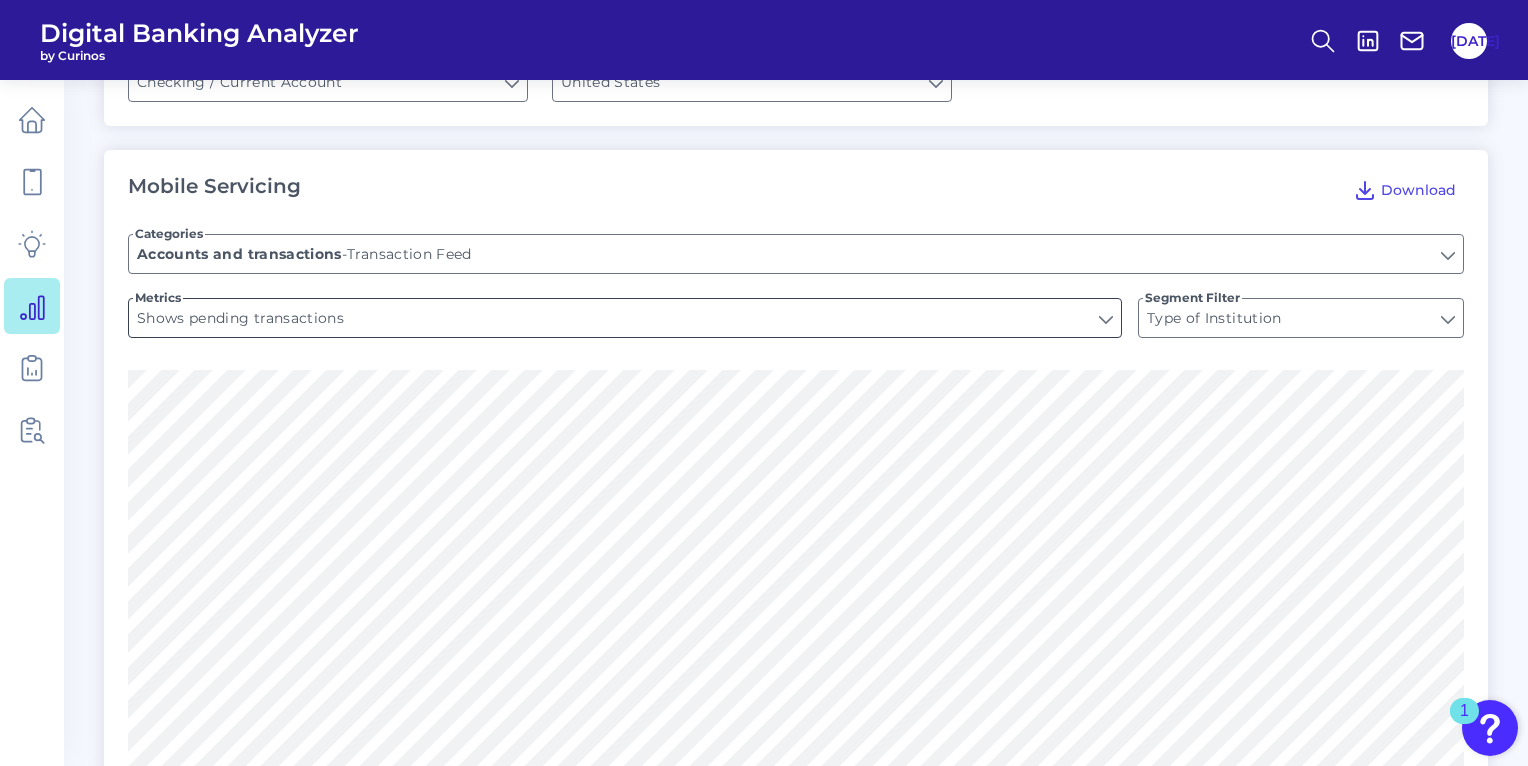click on "Shows pending transactions" at bounding box center (625, 318) 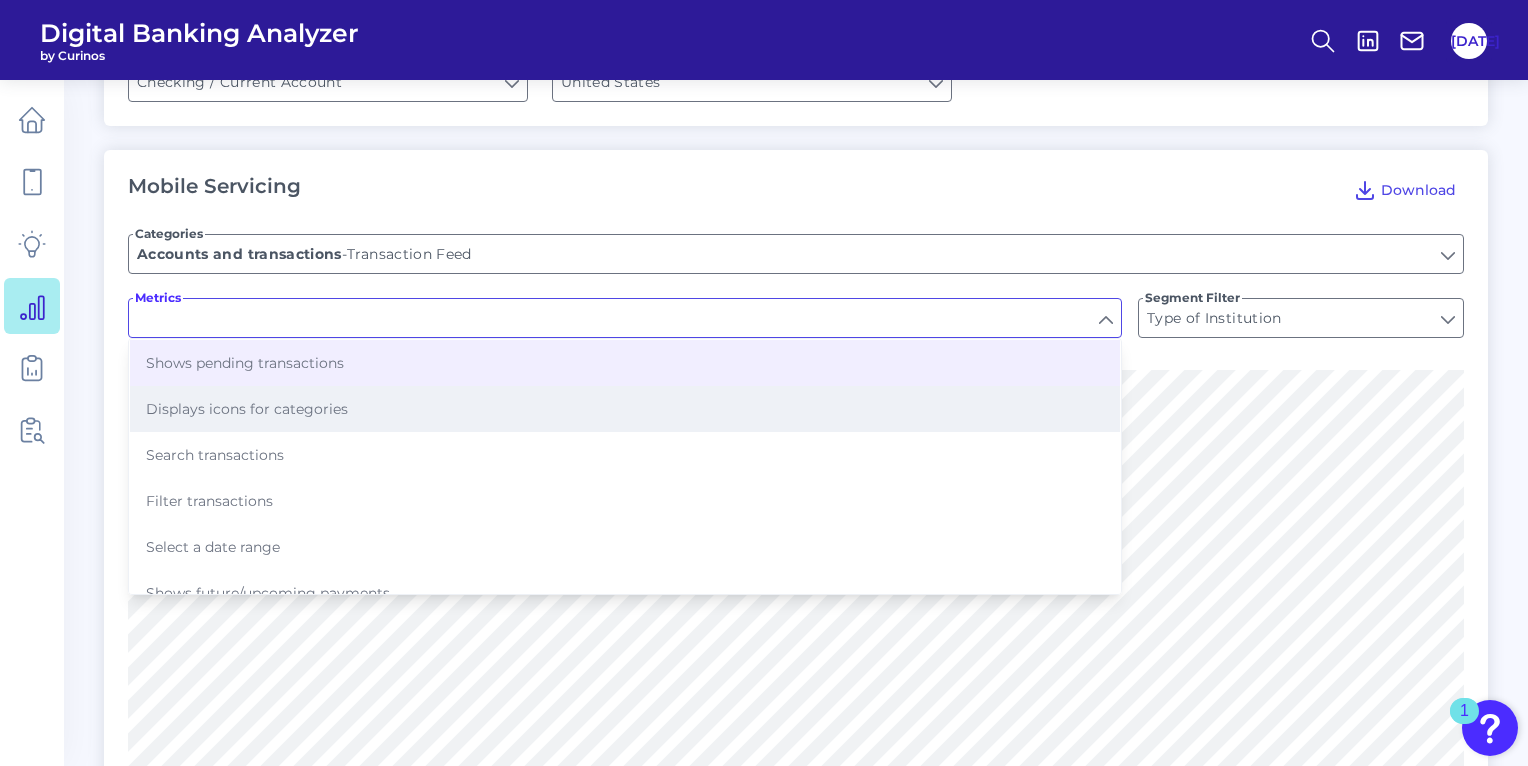 click on "Displays icons for categories" at bounding box center [247, 409] 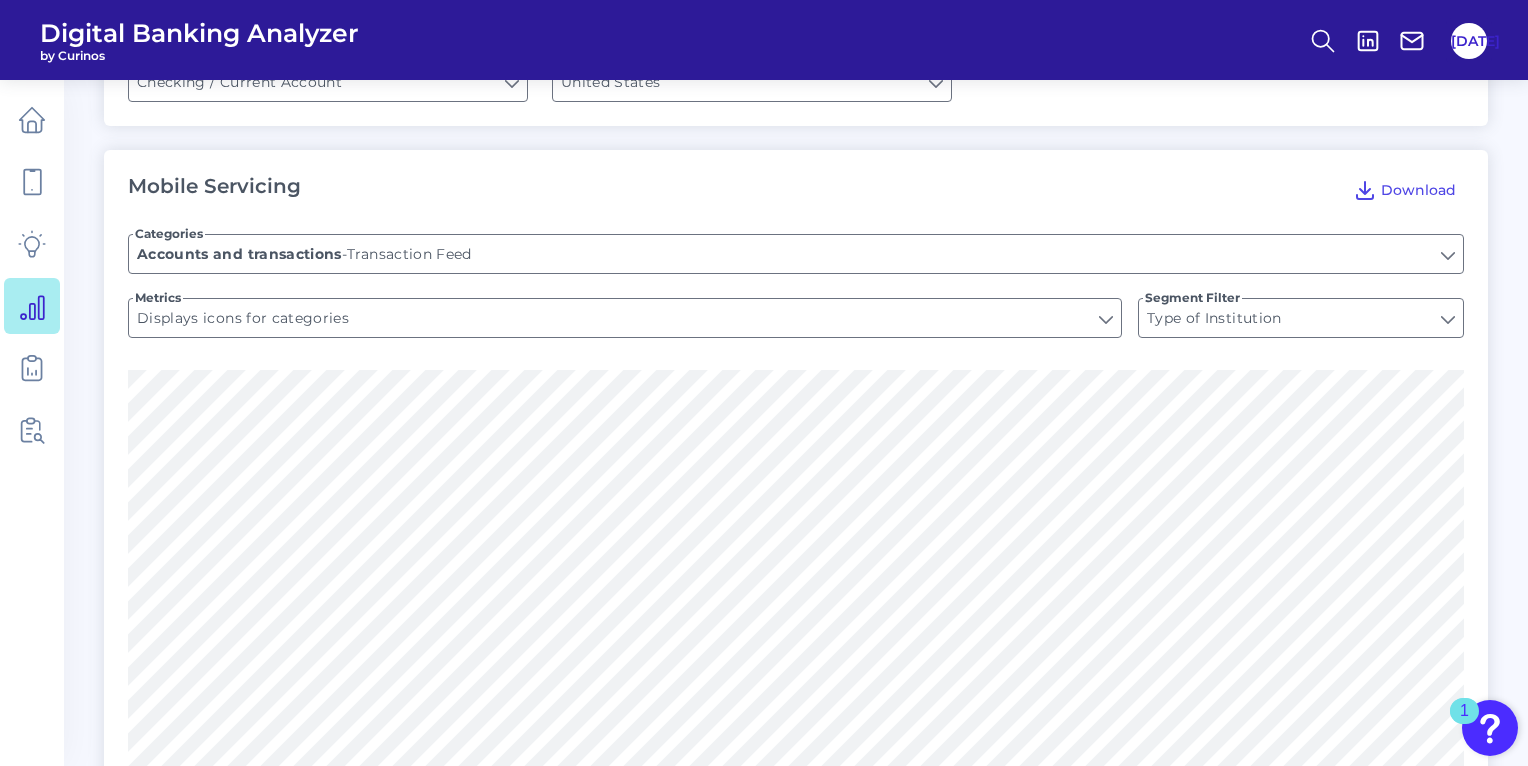 click on "Data Explorer ACE Scoring (beta) Data Explorer The Data Explorer provides an aggregate benchmark view of feature and functionality
availability across the full range of institutions tracked in the Digital Banking Analyzer’s
Feature Explorer.
It includes onboarding and servicing digital capability models.
While the institutions tracked are not fully representative of the provider universe by
country or product, the aggregate view provides an indication of capability by type of
institution, and for the US, by banking asset tier. Please select the product and country/region to see related data metrics Product Checking / Current Account Checking / Current Account Country/Region [COUNTRY] [COUNTRY] Mobile Servicing Download Categories [CATEGORY] - [CATEGORY] Metrics Displays icons for categories Displays icons for categories Segment Filter Type of Institution Type of Institution Desktop Servicing -" at bounding box center (764, 1473) 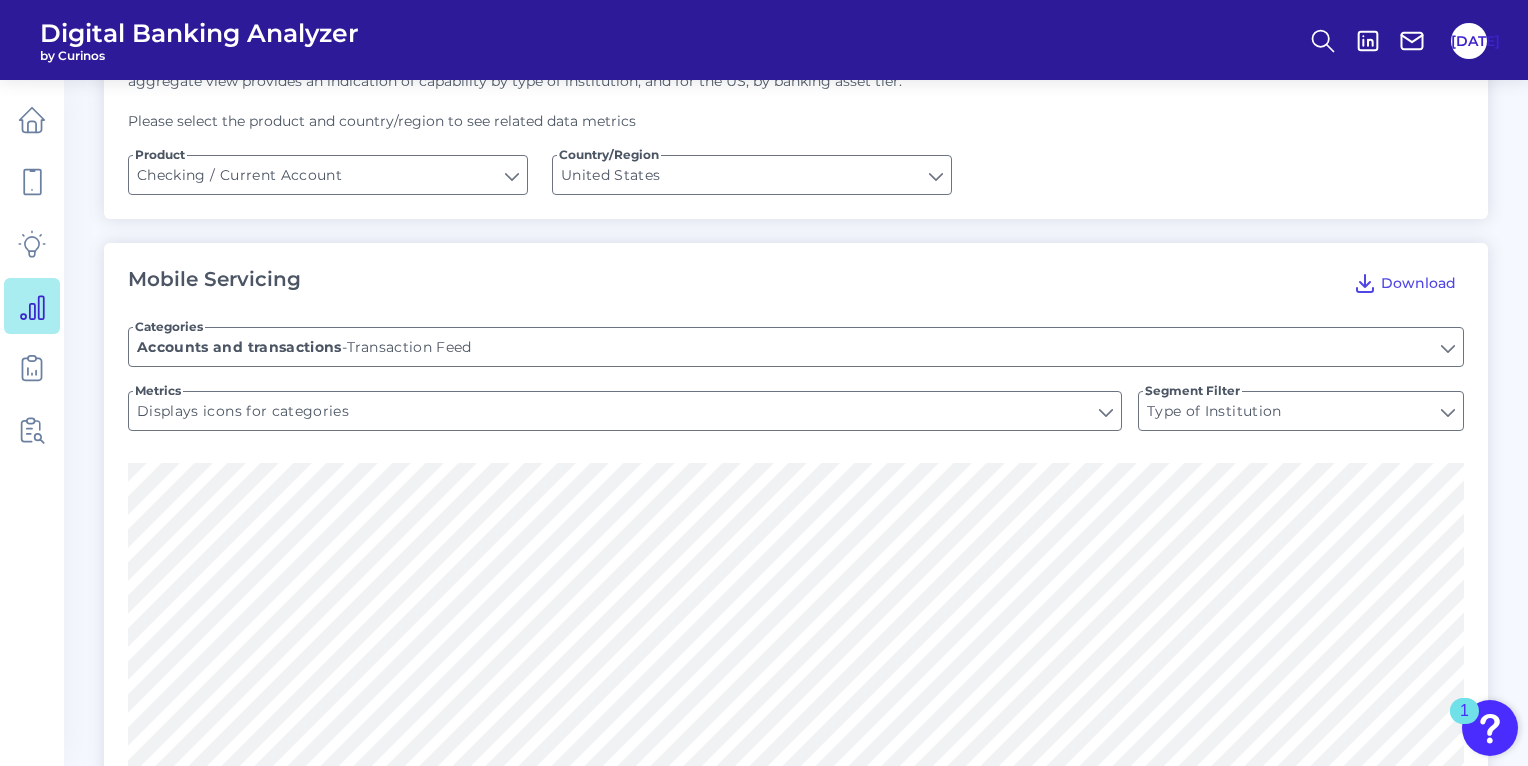 scroll, scrollTop: 0, scrollLeft: 0, axis: both 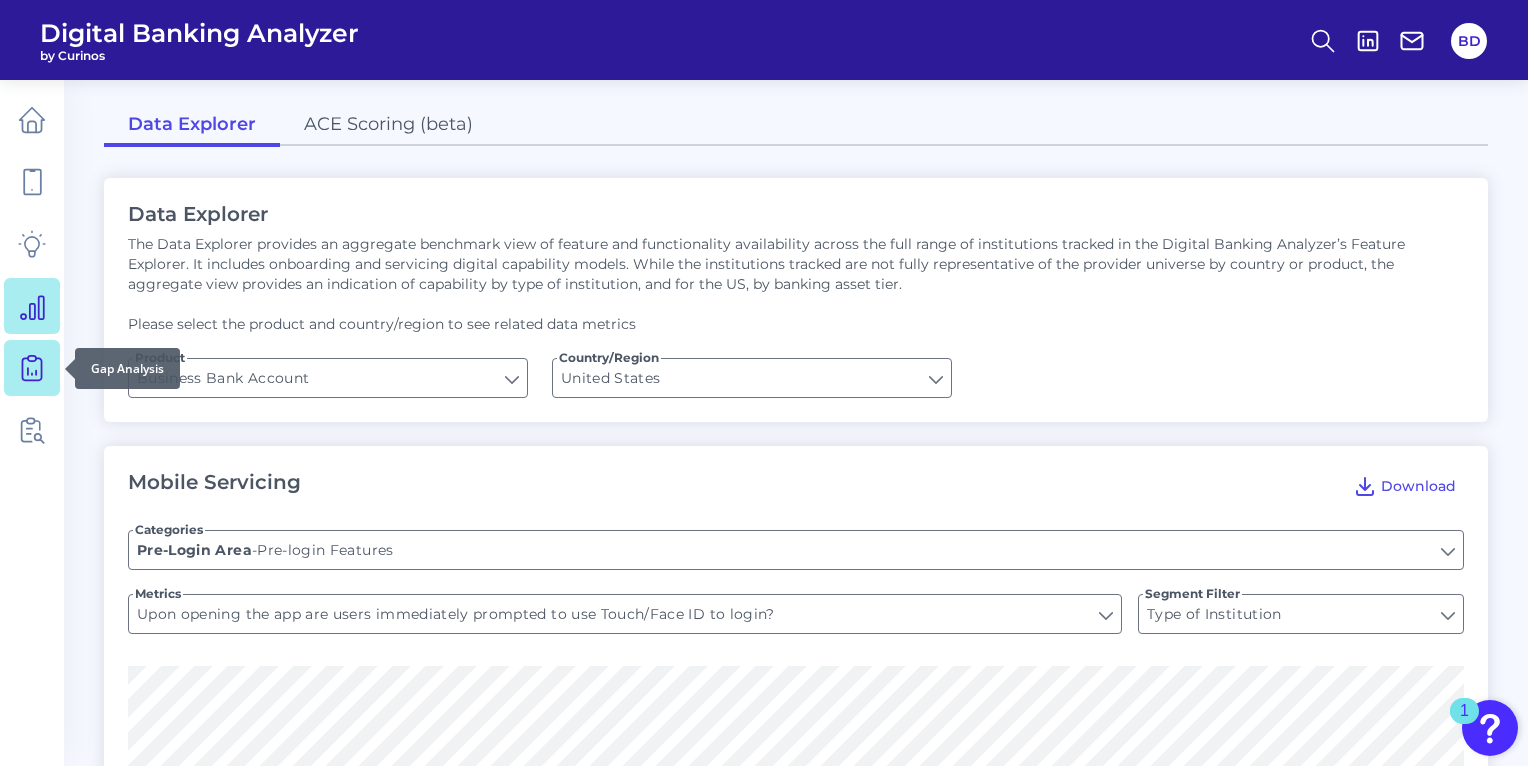 click 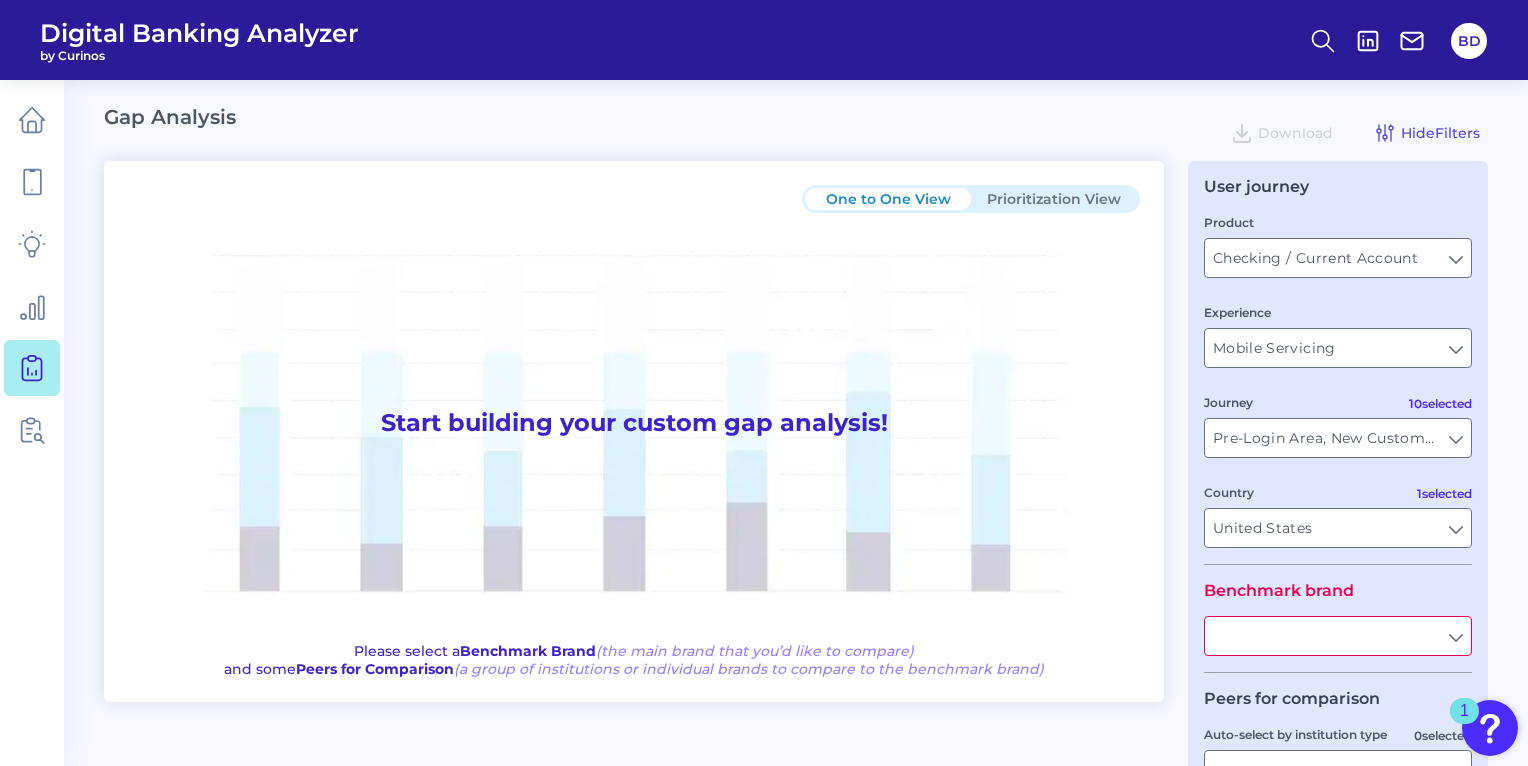 type on "All Journeys" 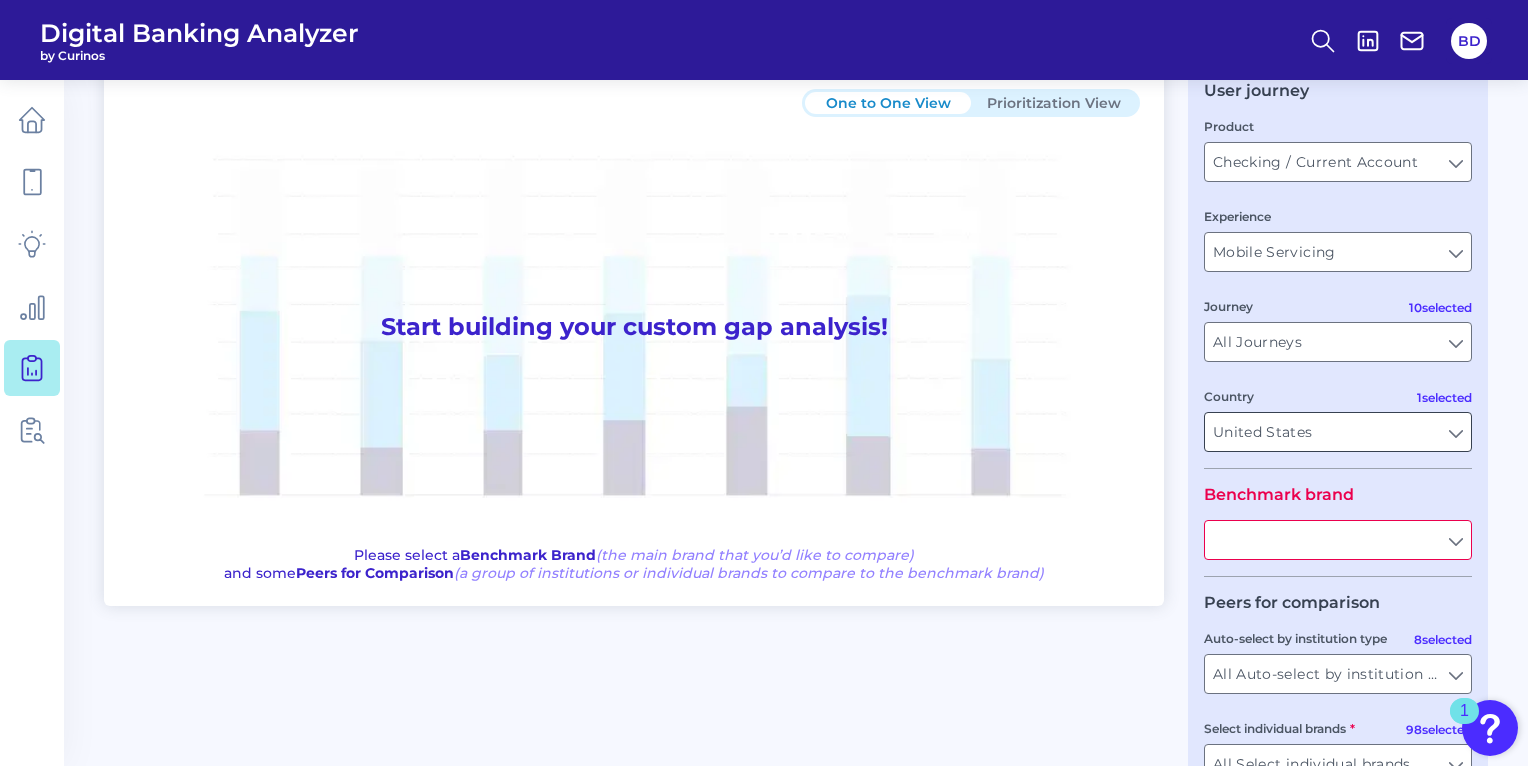 scroll, scrollTop: 96, scrollLeft: 0, axis: vertical 